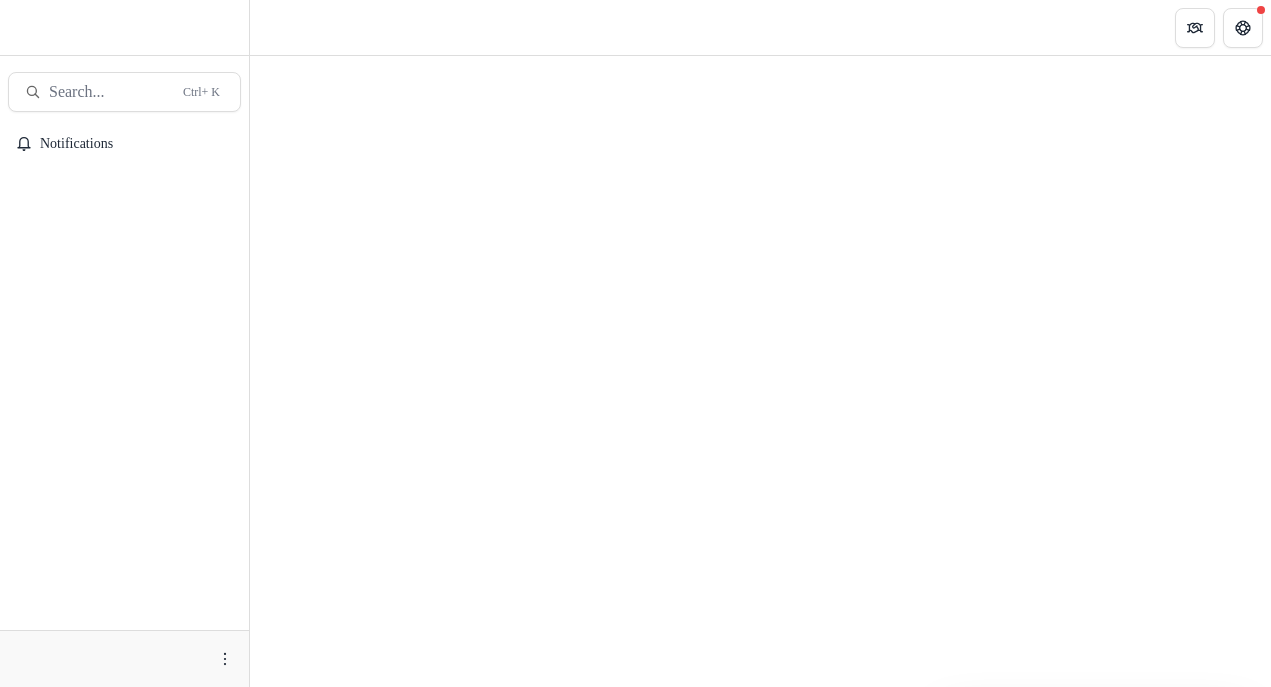 scroll, scrollTop: 0, scrollLeft: 0, axis: both 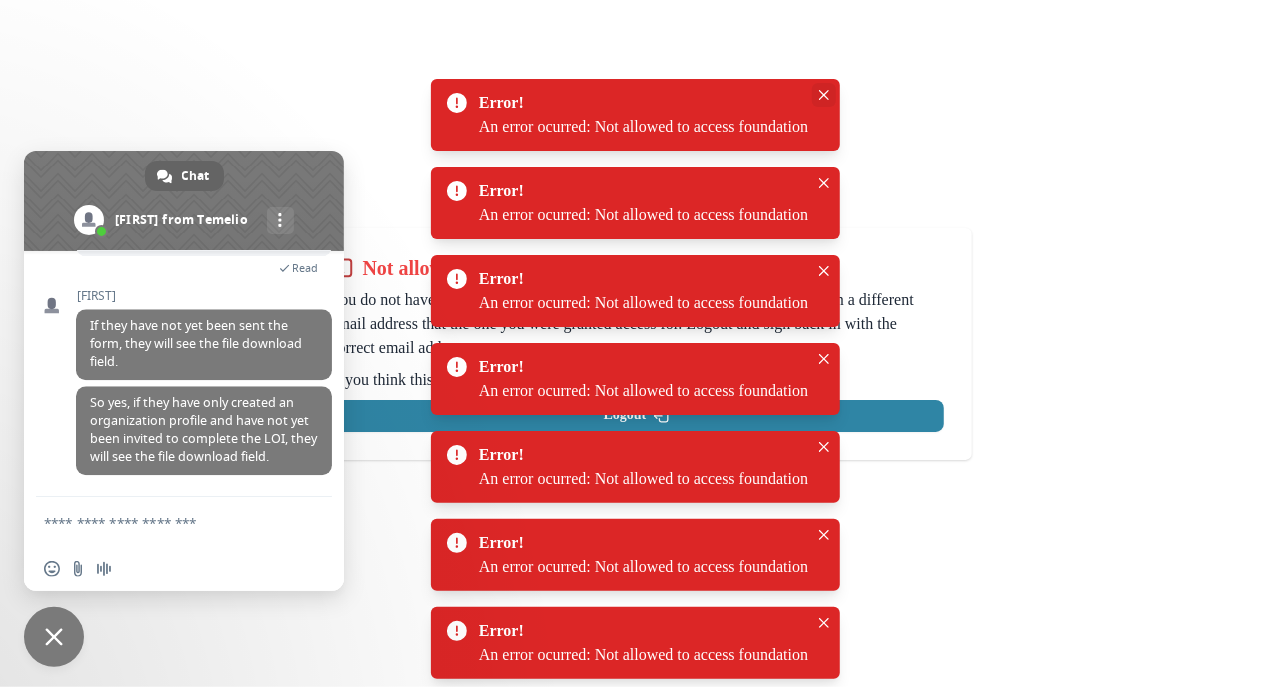 click at bounding box center [824, 95] 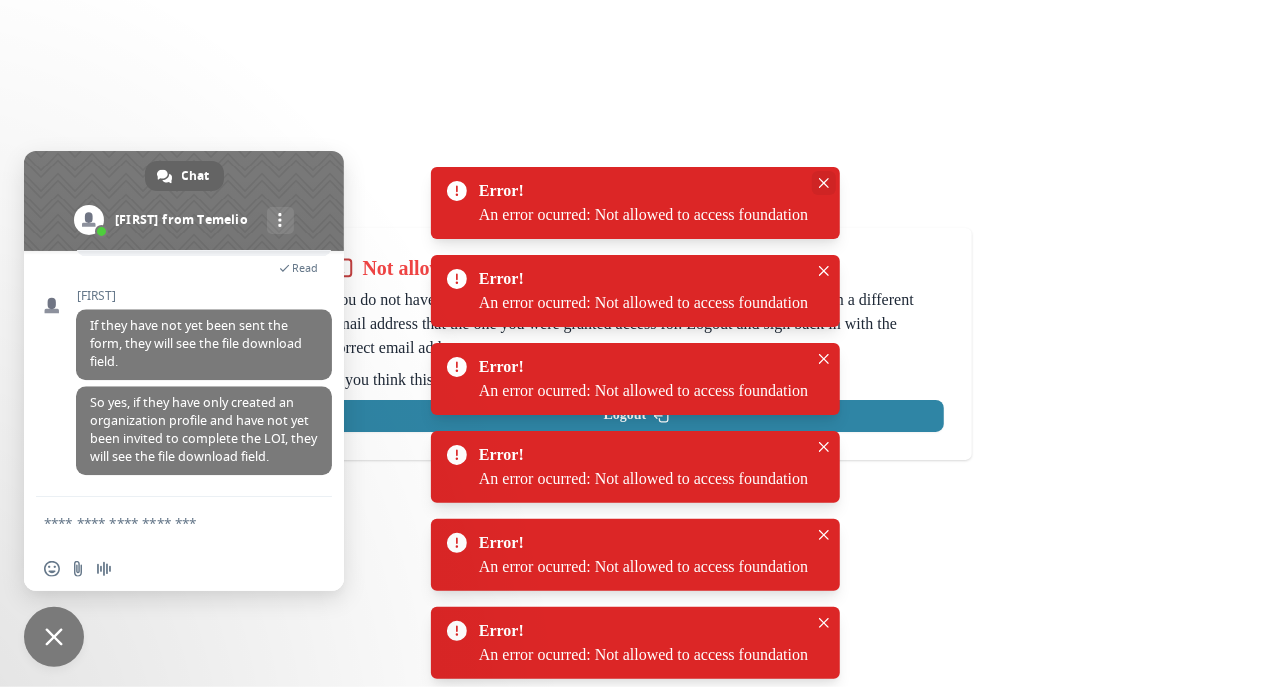 click at bounding box center [824, 183] 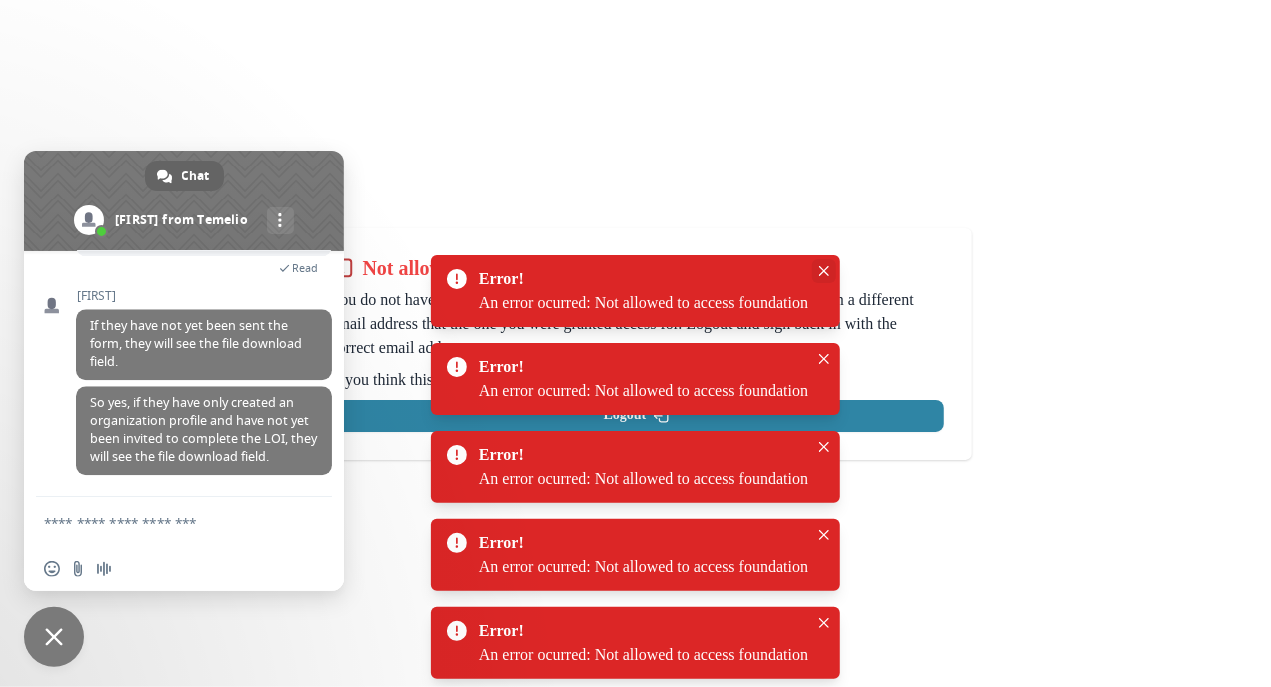 click at bounding box center [824, 271] 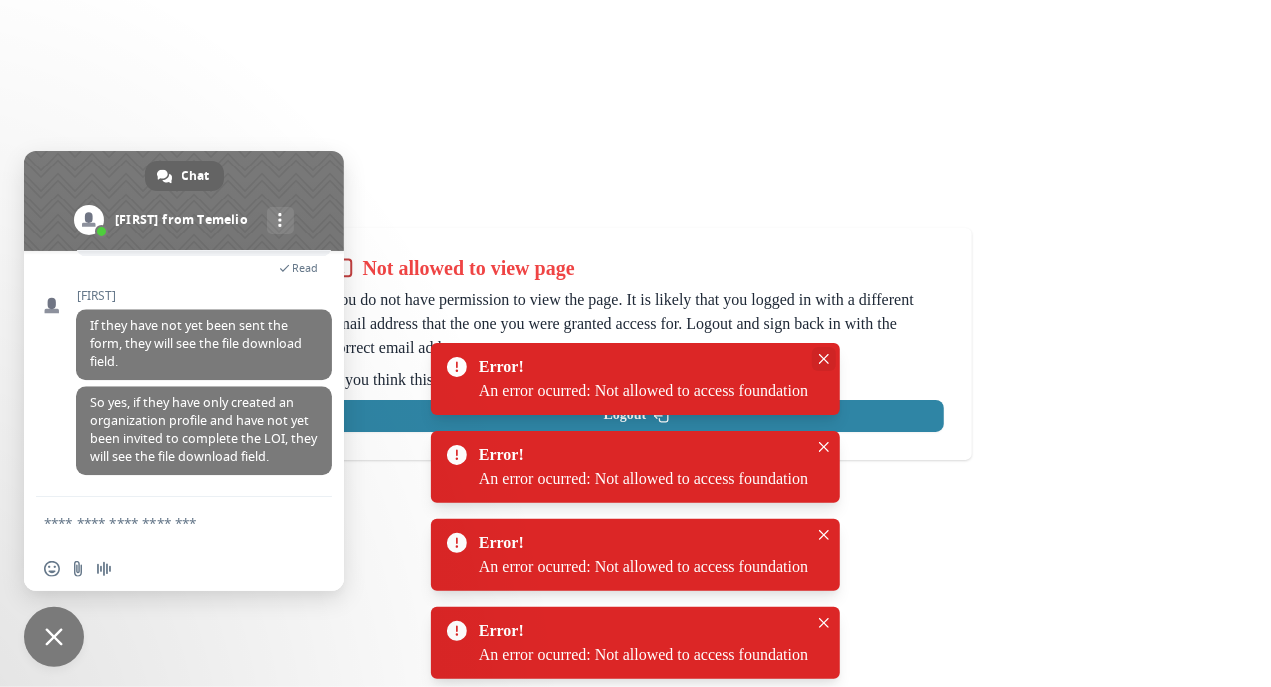 click at bounding box center (824, 359) 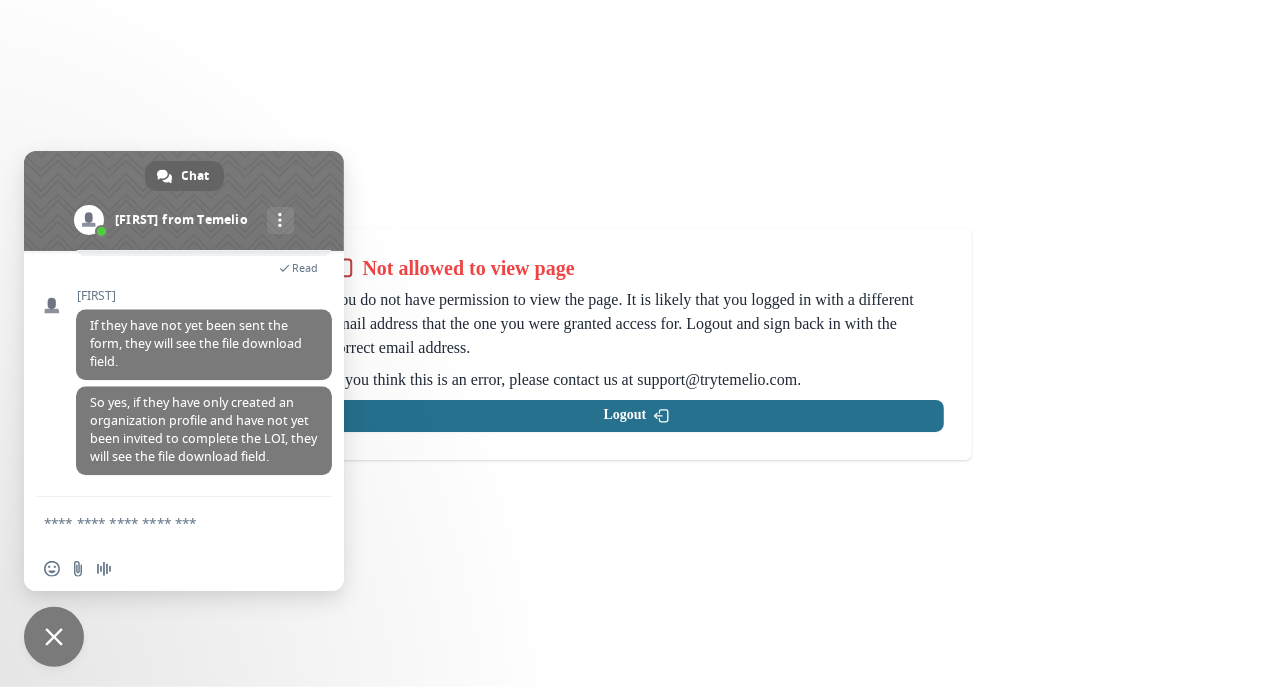 click on "Logout" at bounding box center [637, 416] 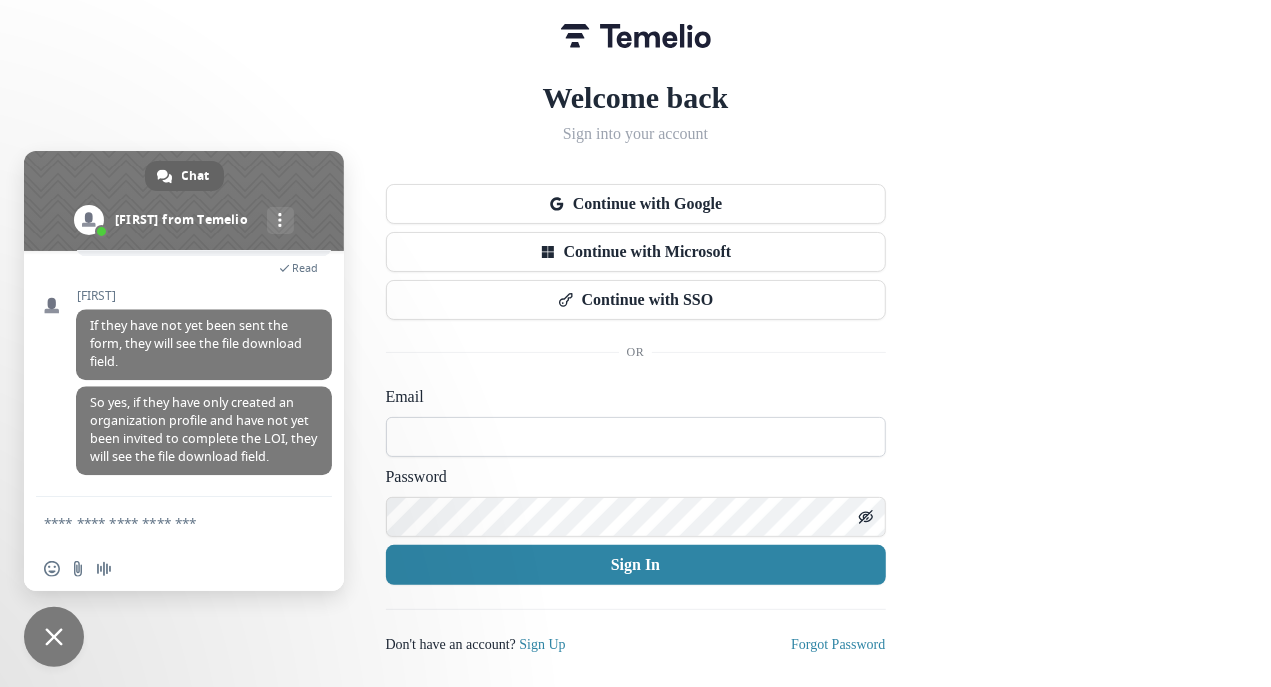 click at bounding box center (636, 437) 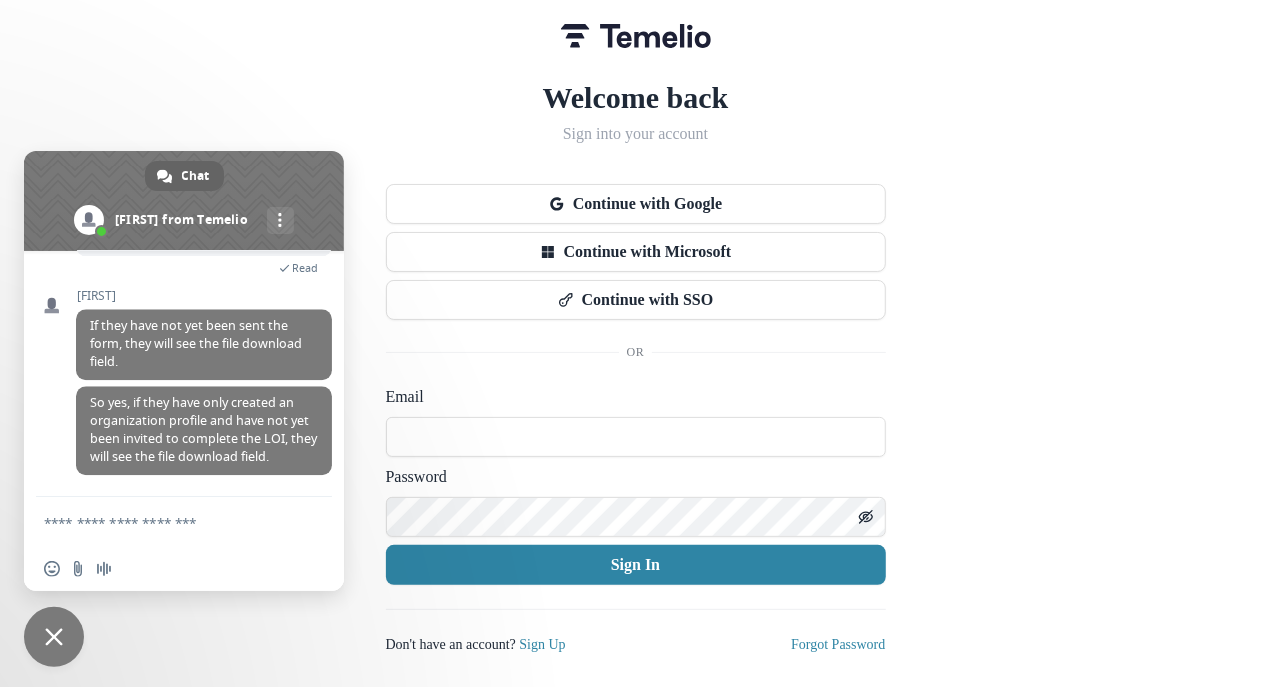 type on "**********" 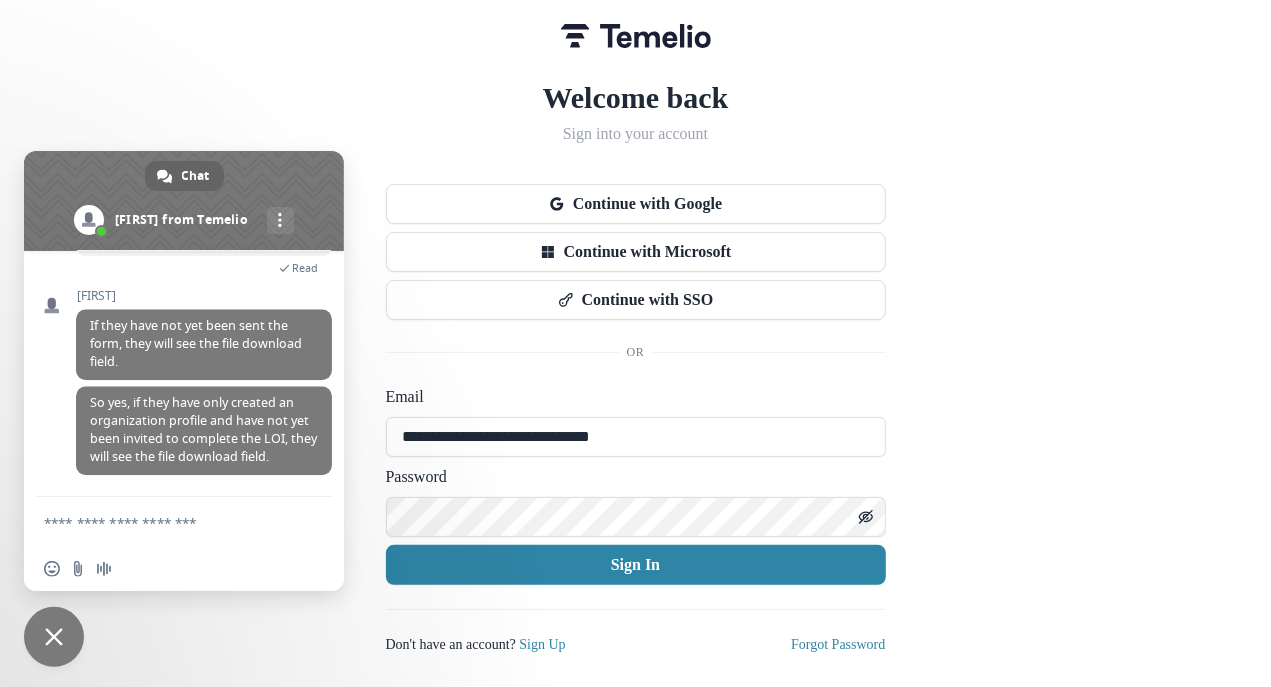 click on "Sign In" at bounding box center [636, 565] 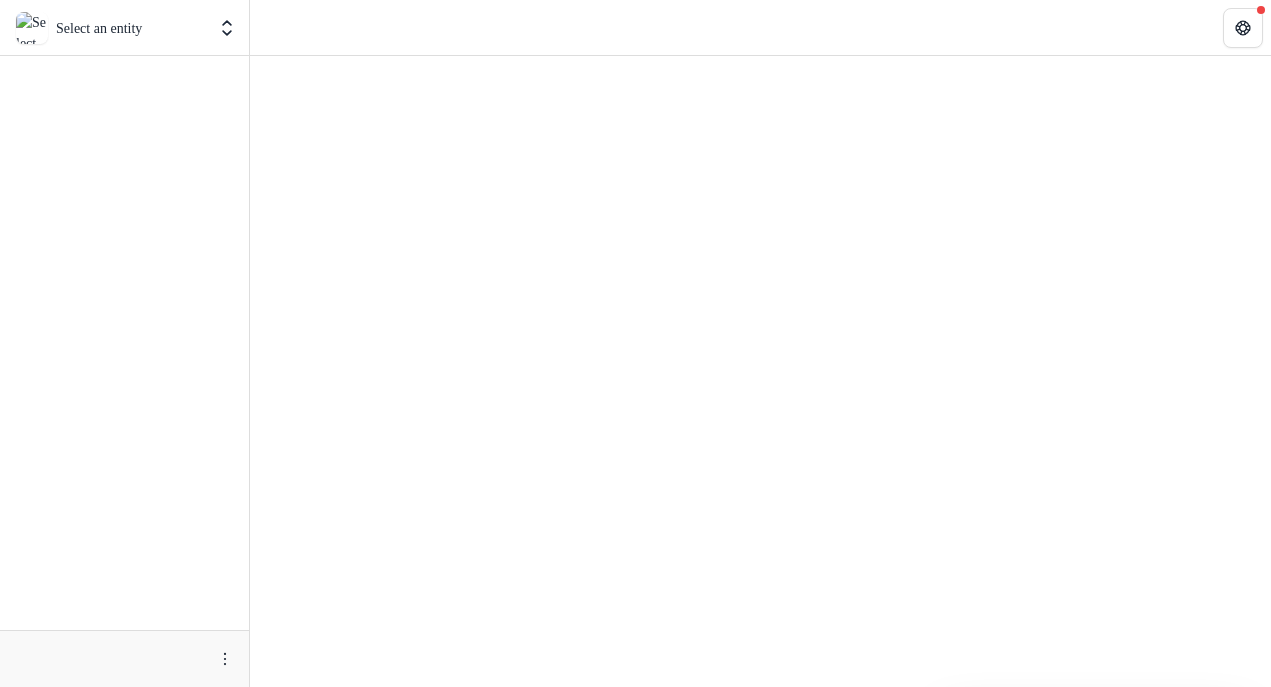 scroll, scrollTop: 0, scrollLeft: 0, axis: both 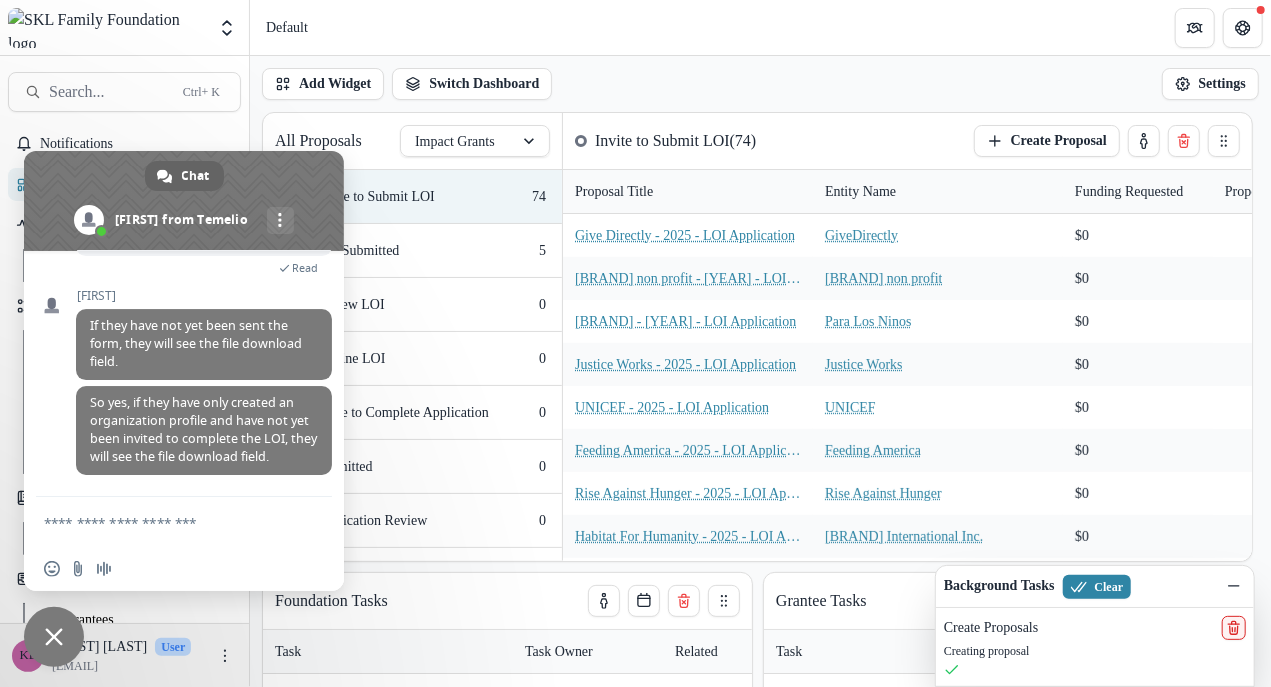 click at bounding box center [106, 28] 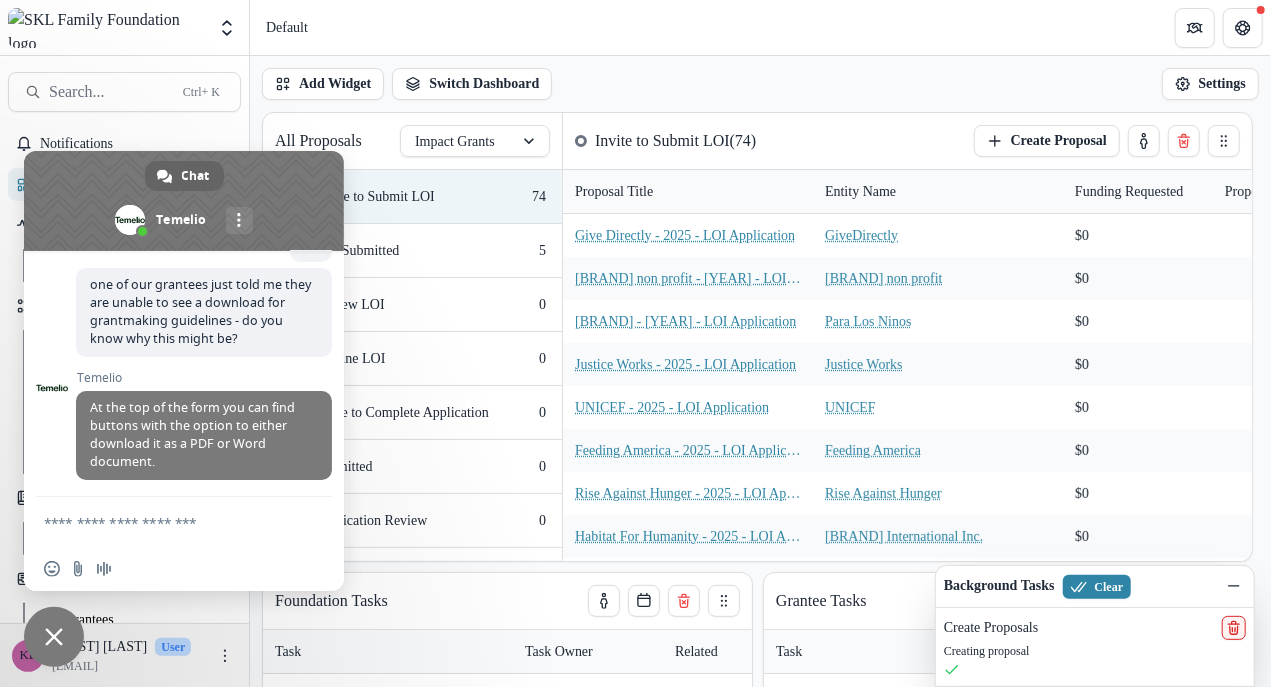 scroll, scrollTop: 3866, scrollLeft: 0, axis: vertical 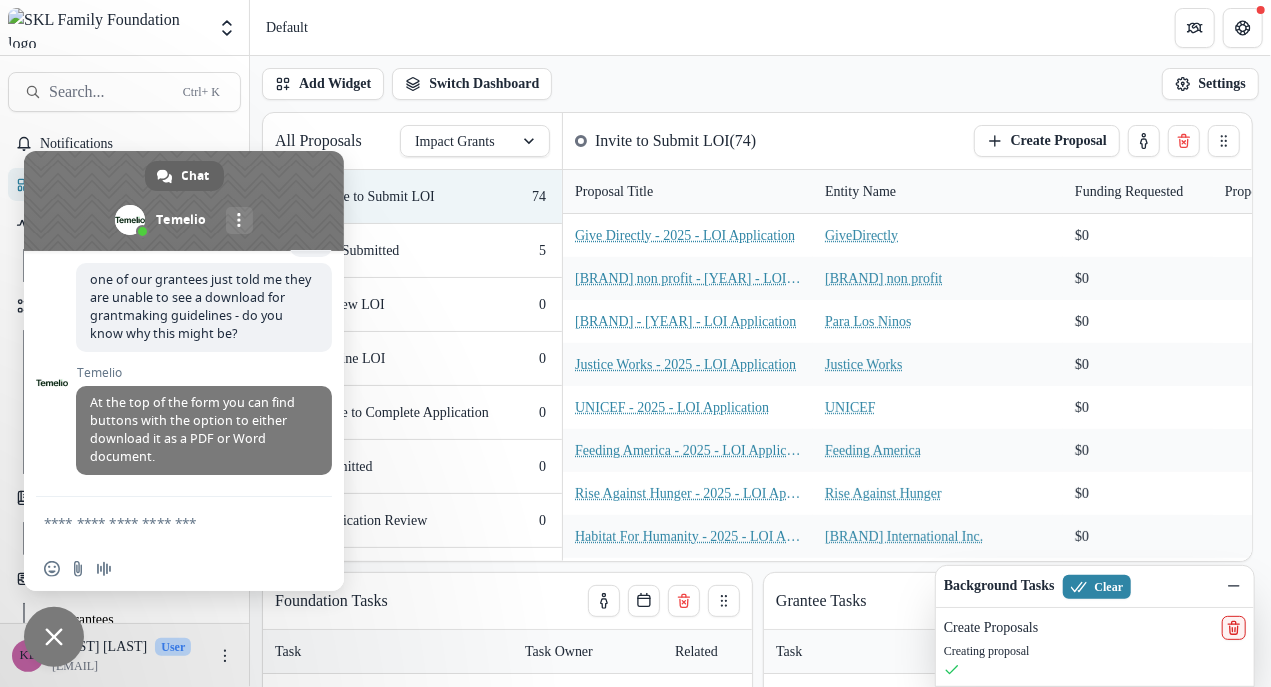 click at bounding box center (164, 522) 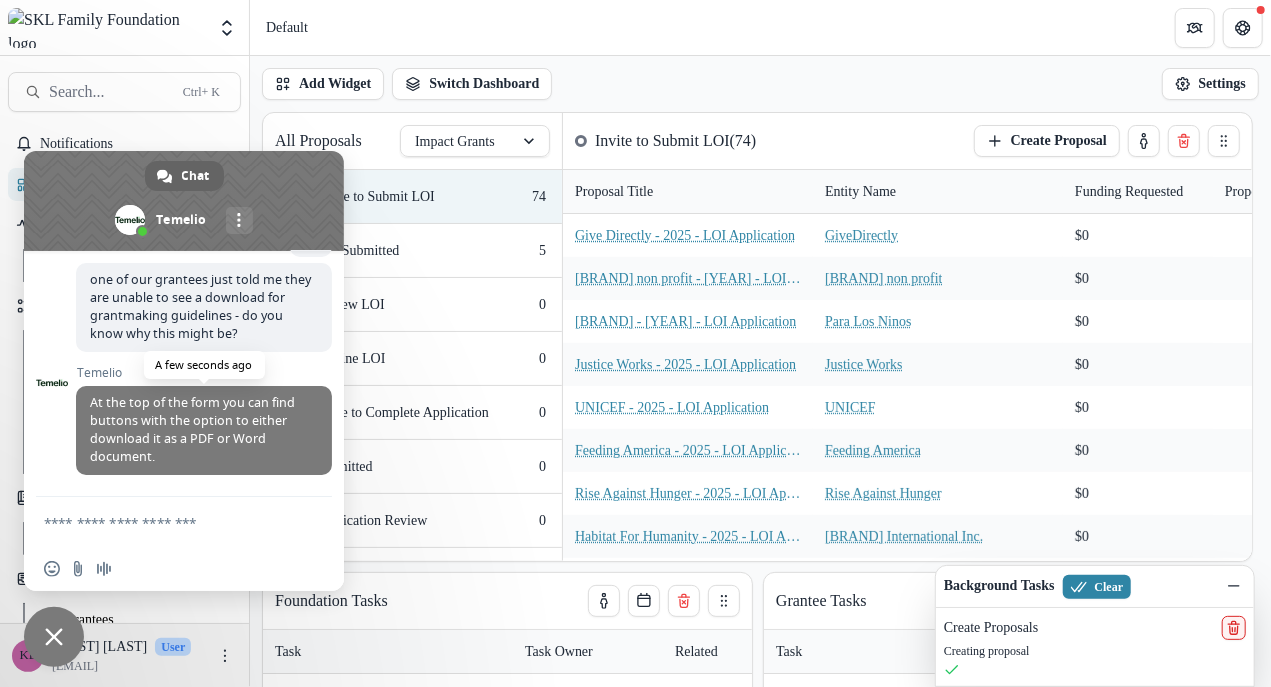 scroll, scrollTop: 3866, scrollLeft: 0, axis: vertical 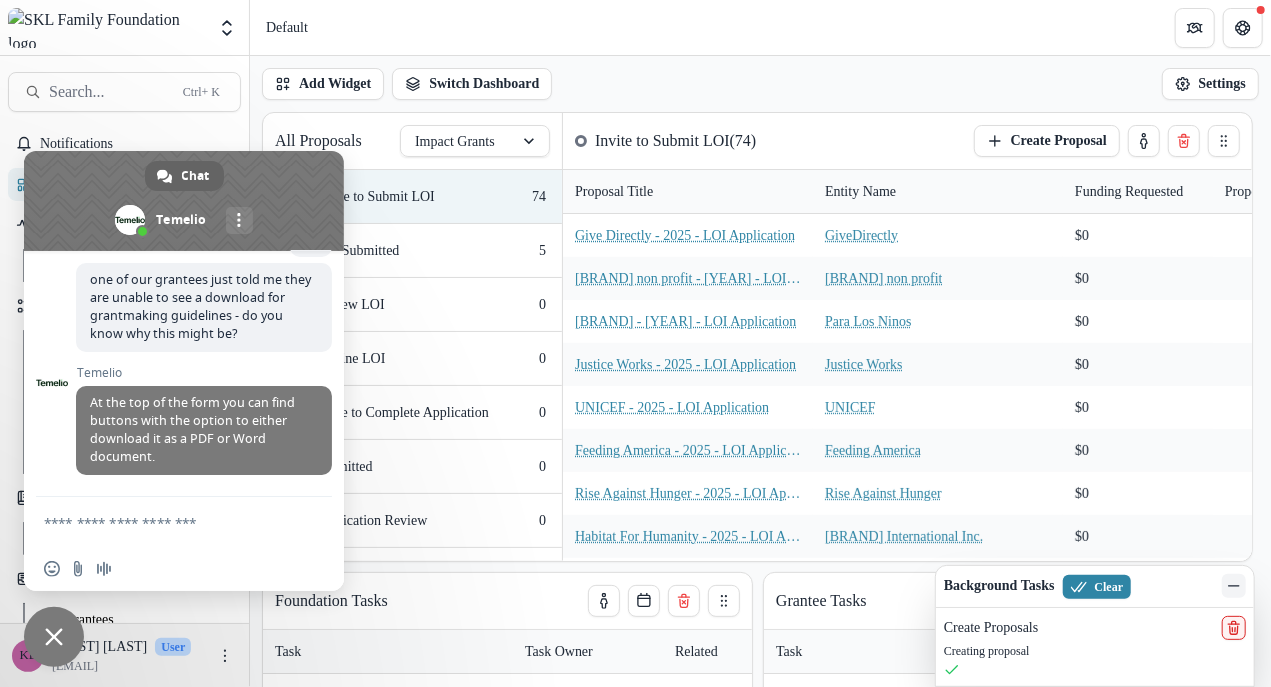 click at bounding box center (1234, 586) 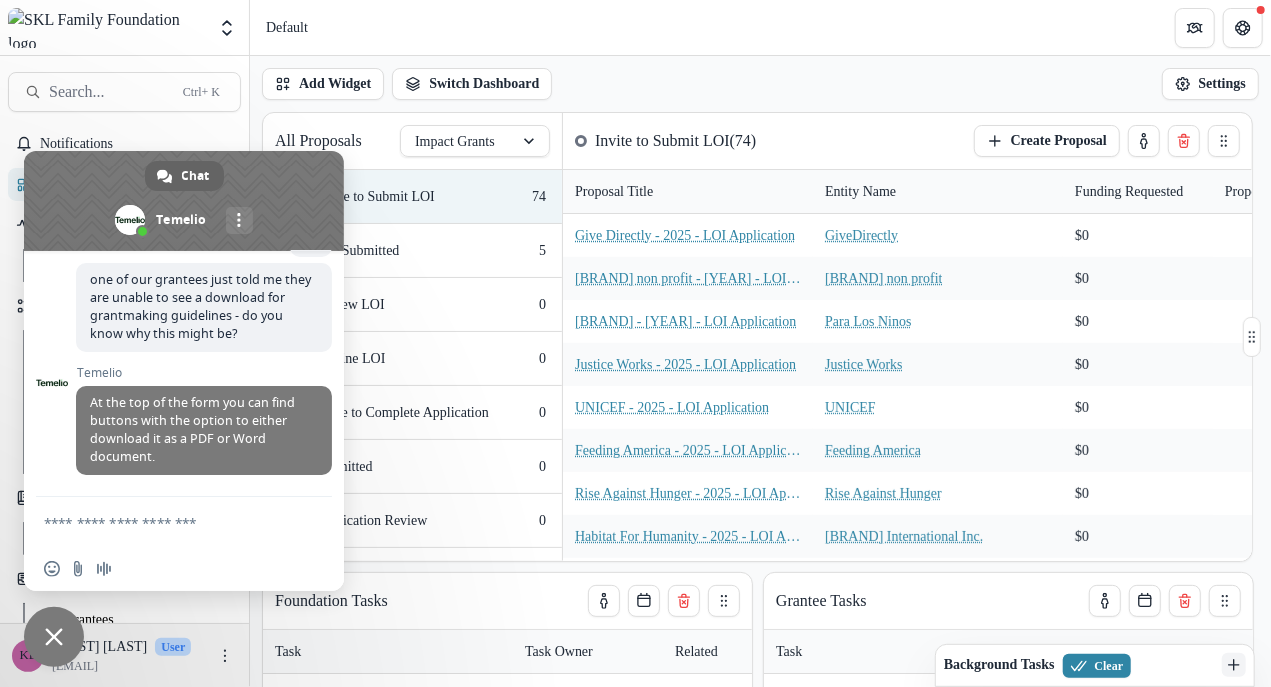 scroll, scrollTop: 3848, scrollLeft: 0, axis: vertical 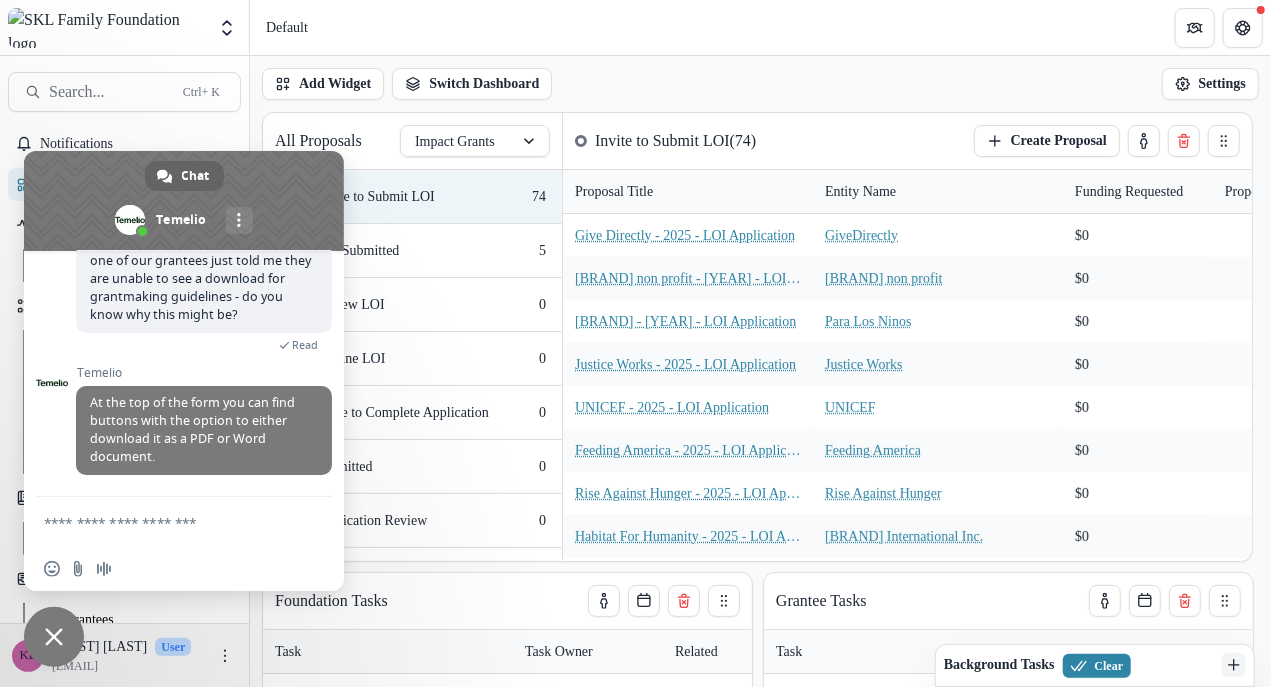 click on "Default" at bounding box center (760, 27) 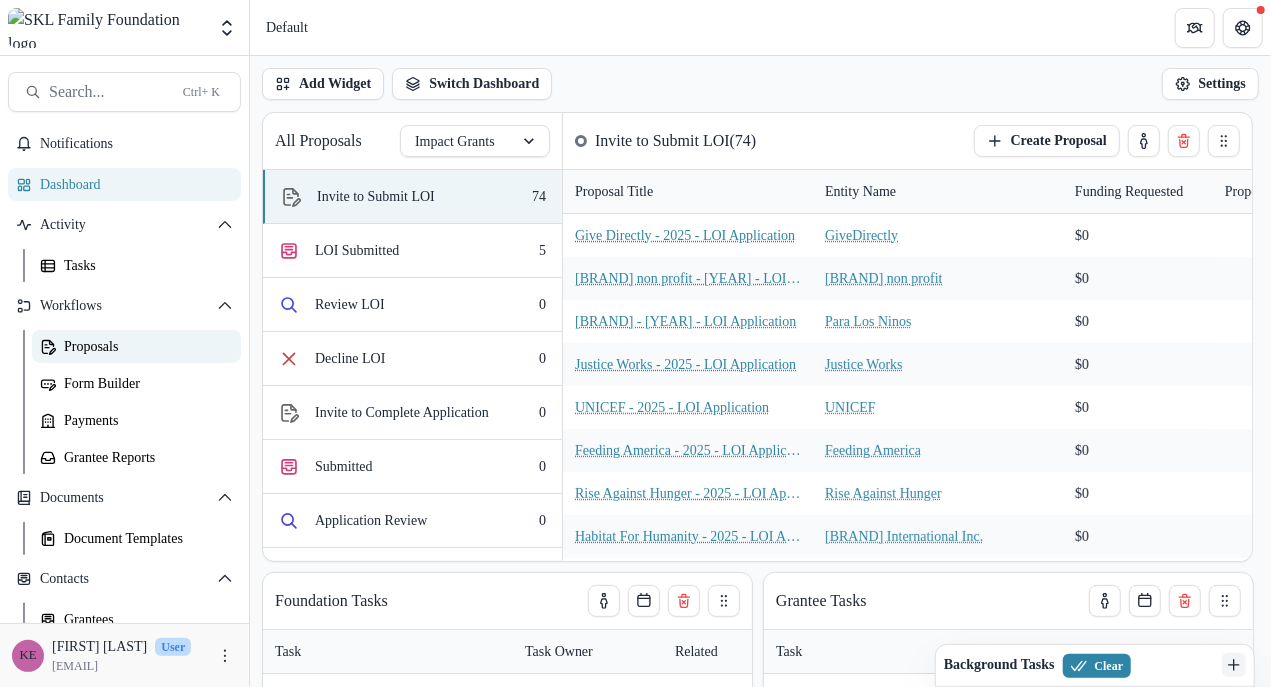 click on "Proposals" at bounding box center (144, 346) 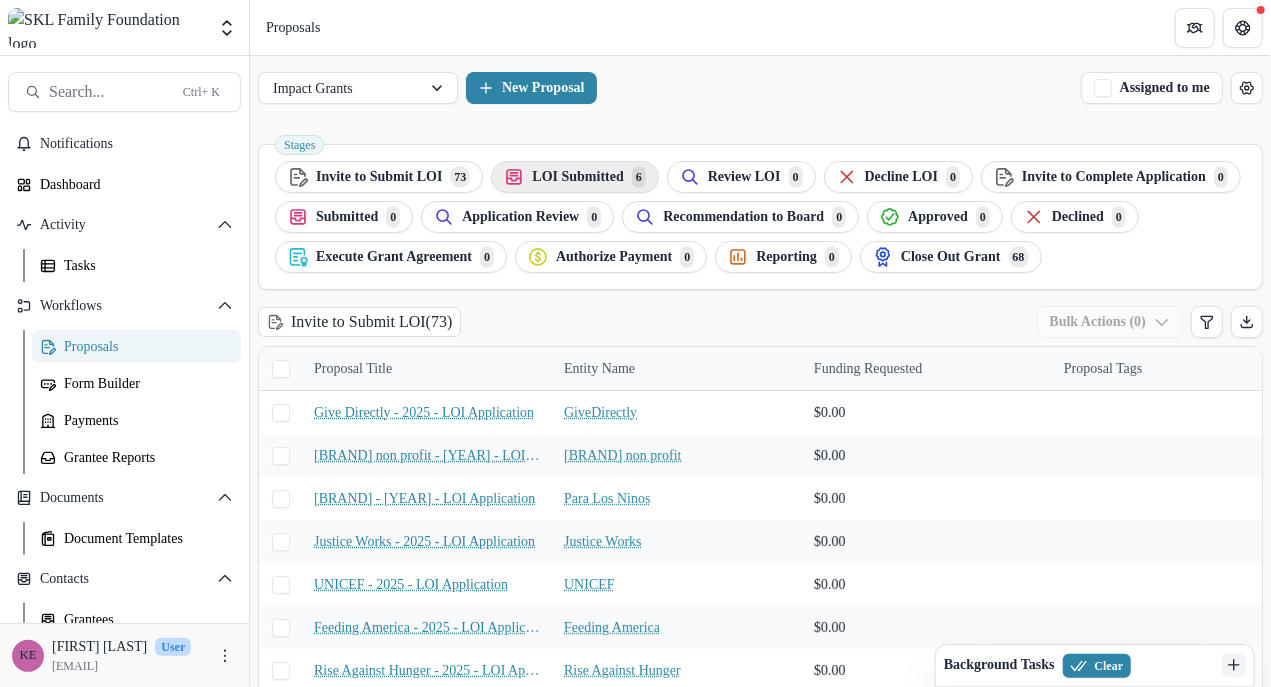 click on "LOI Submitted" at bounding box center [379, 177] 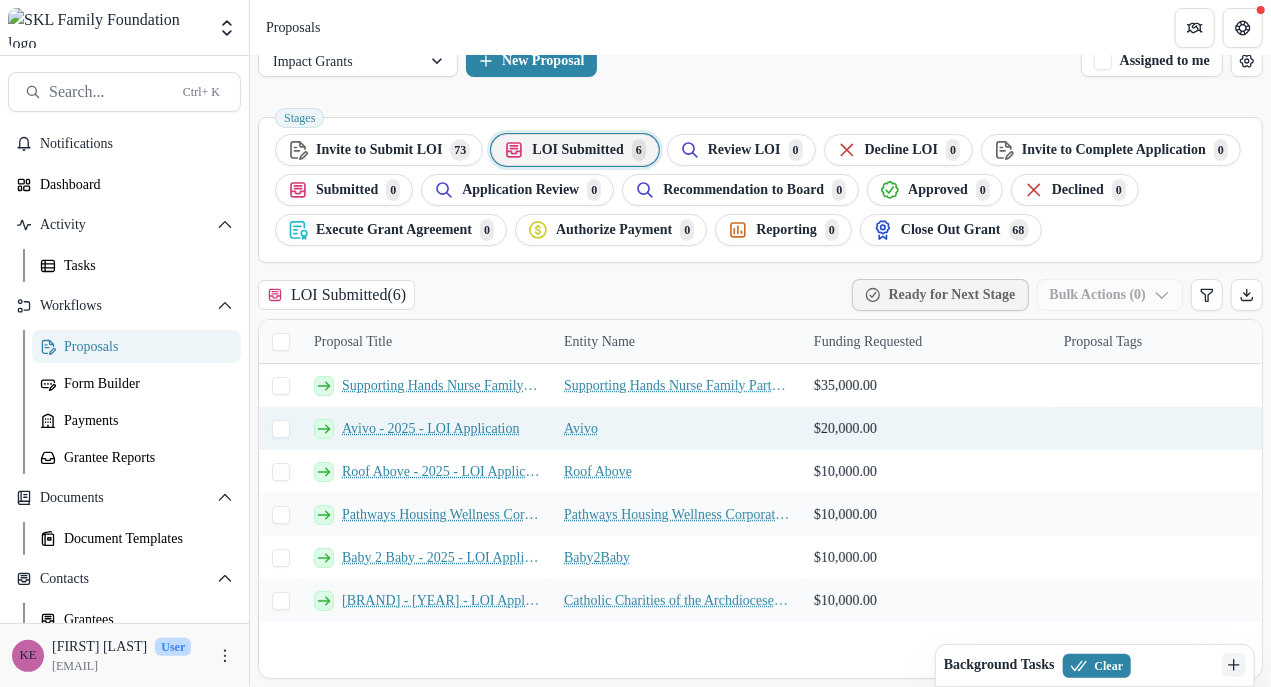 scroll, scrollTop: 0, scrollLeft: 0, axis: both 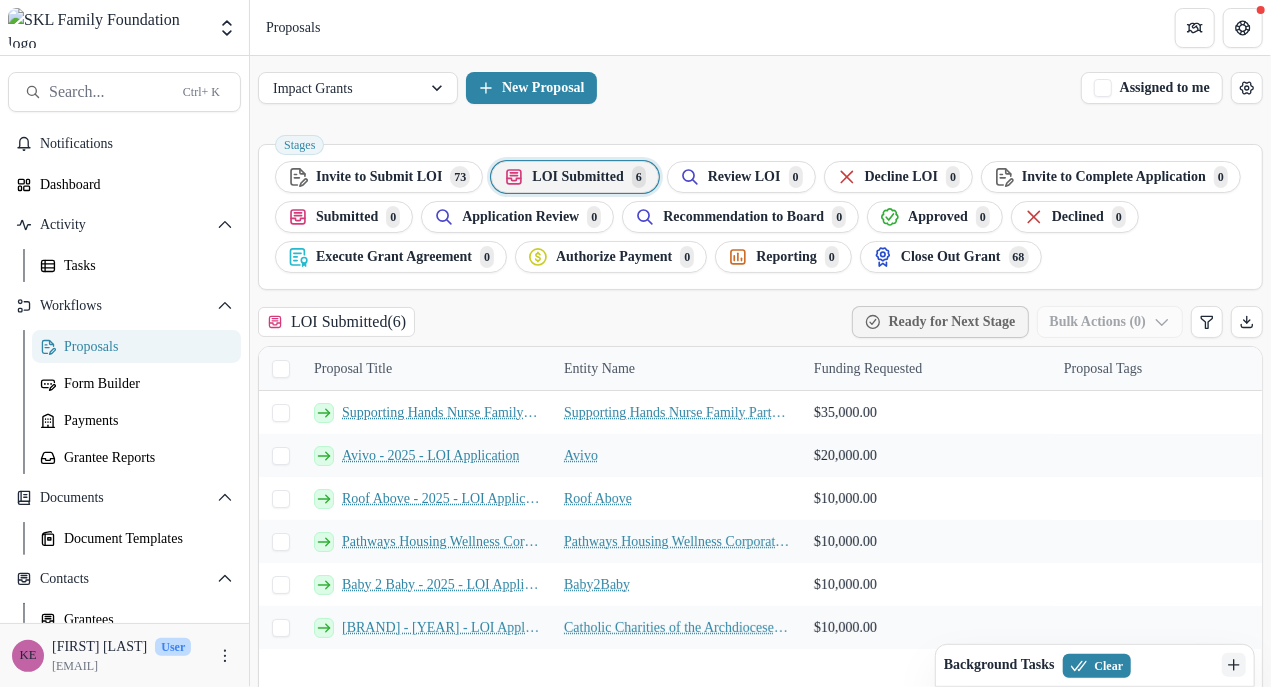 click on "LOI Submitted" at bounding box center (379, 177) 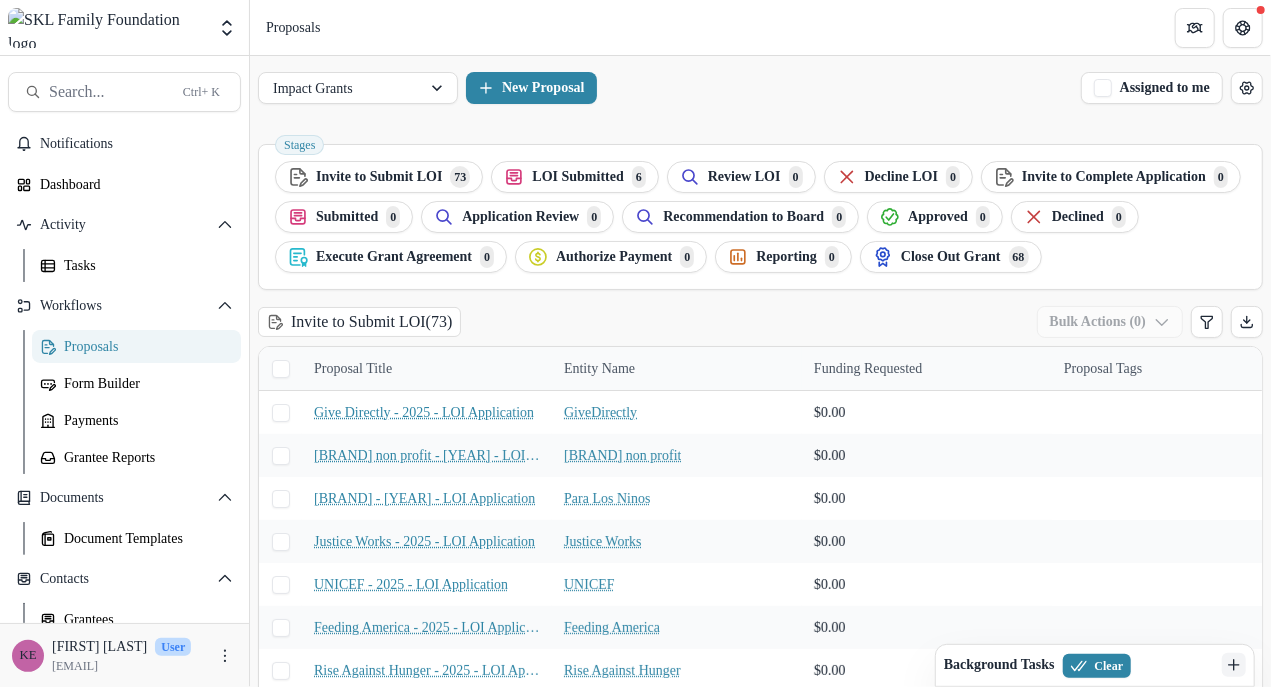 scroll, scrollTop: 149, scrollLeft: 0, axis: vertical 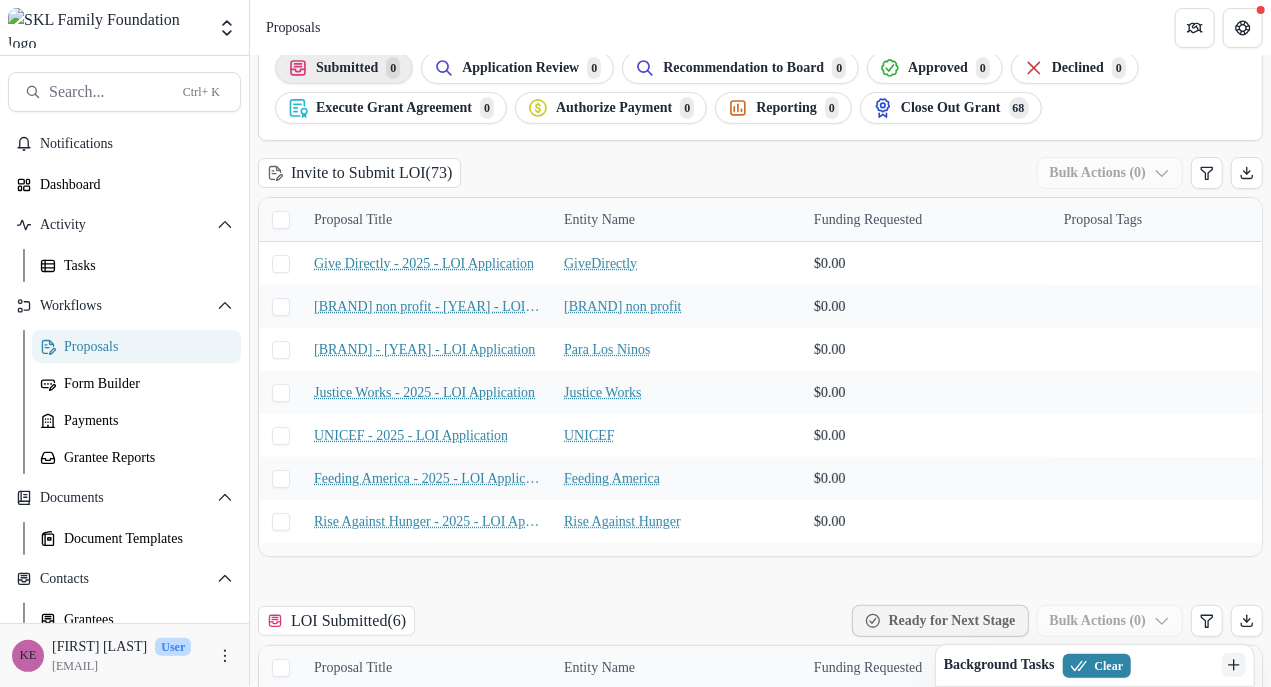 click on "Submitted" at bounding box center (379, 28) 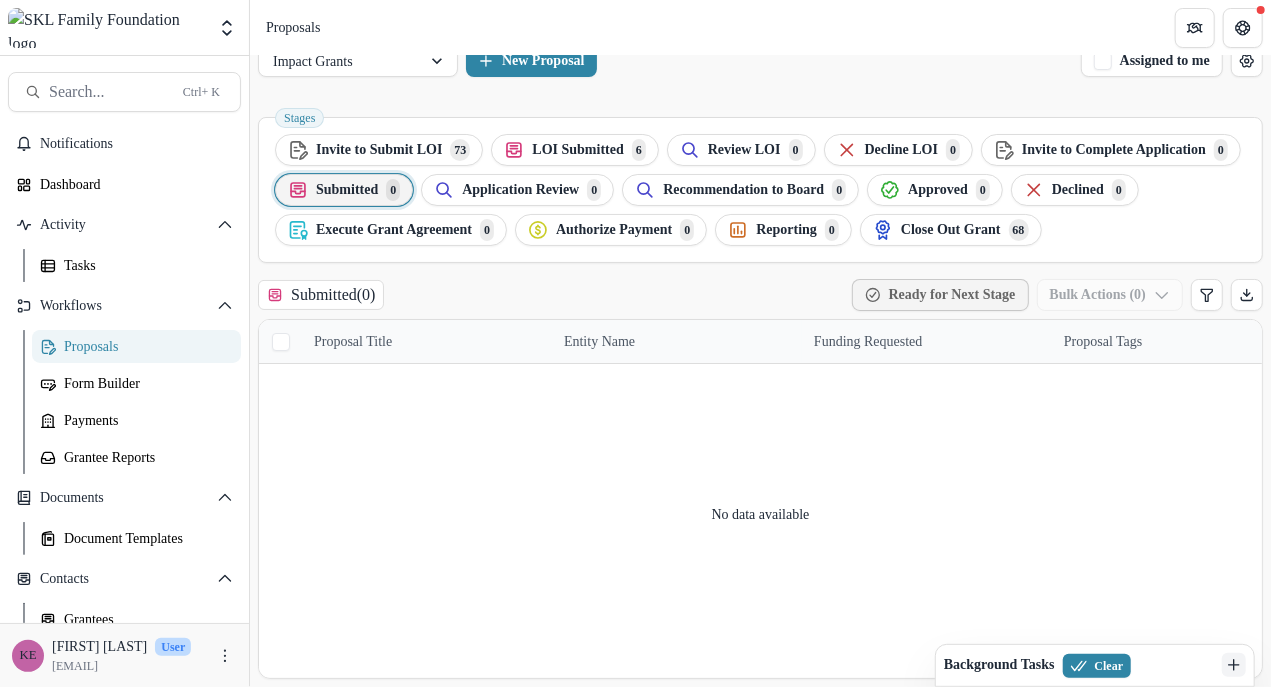 scroll, scrollTop: 0, scrollLeft: 0, axis: both 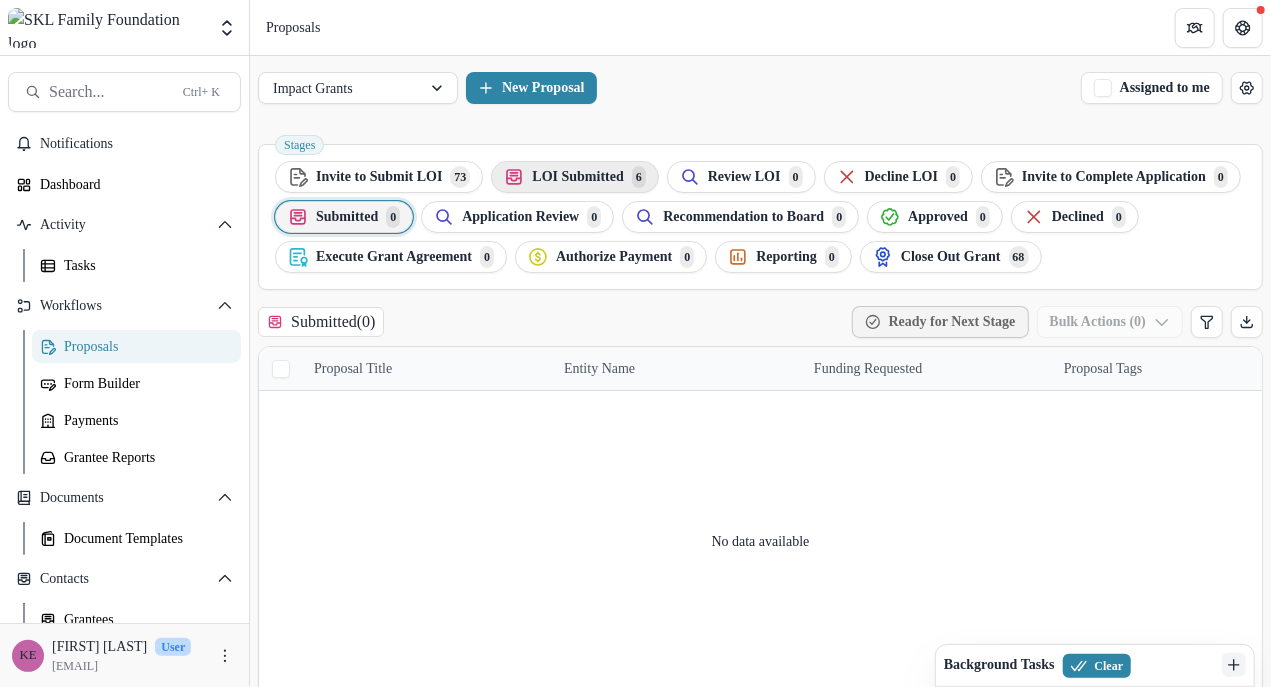 click on "LOI Submitted" at bounding box center [379, 177] 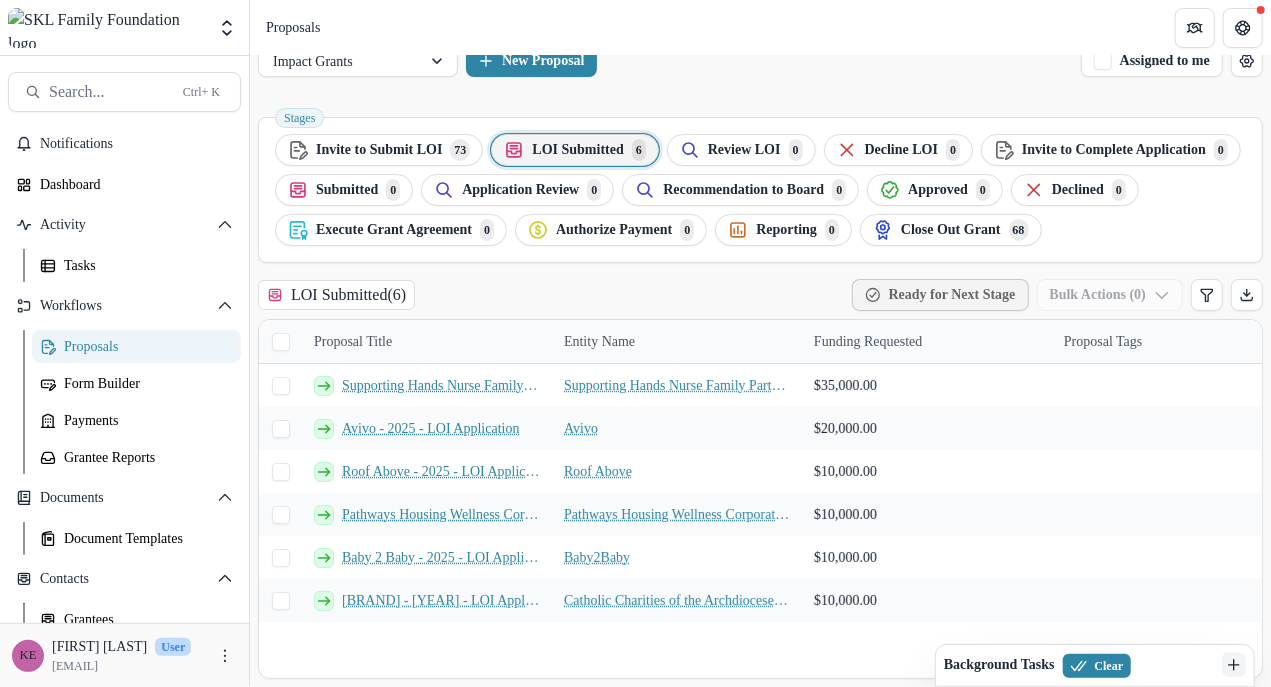 scroll, scrollTop: 44, scrollLeft: 0, axis: vertical 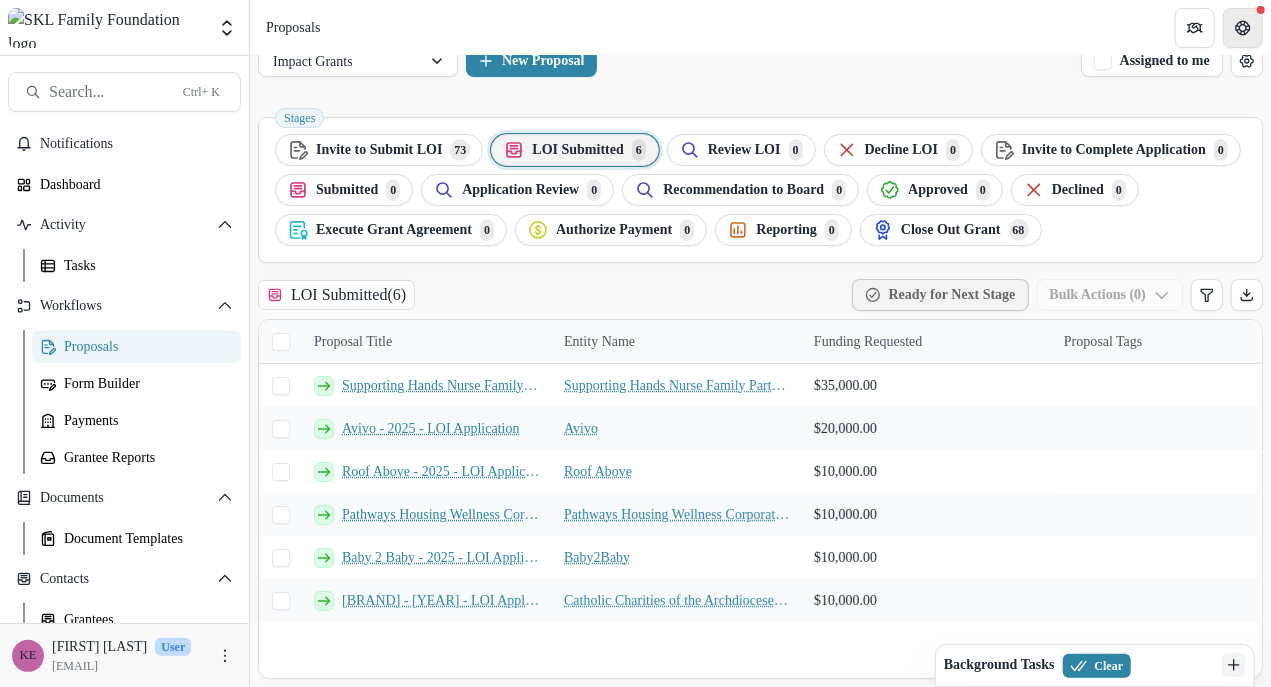 click at bounding box center (1243, 28) 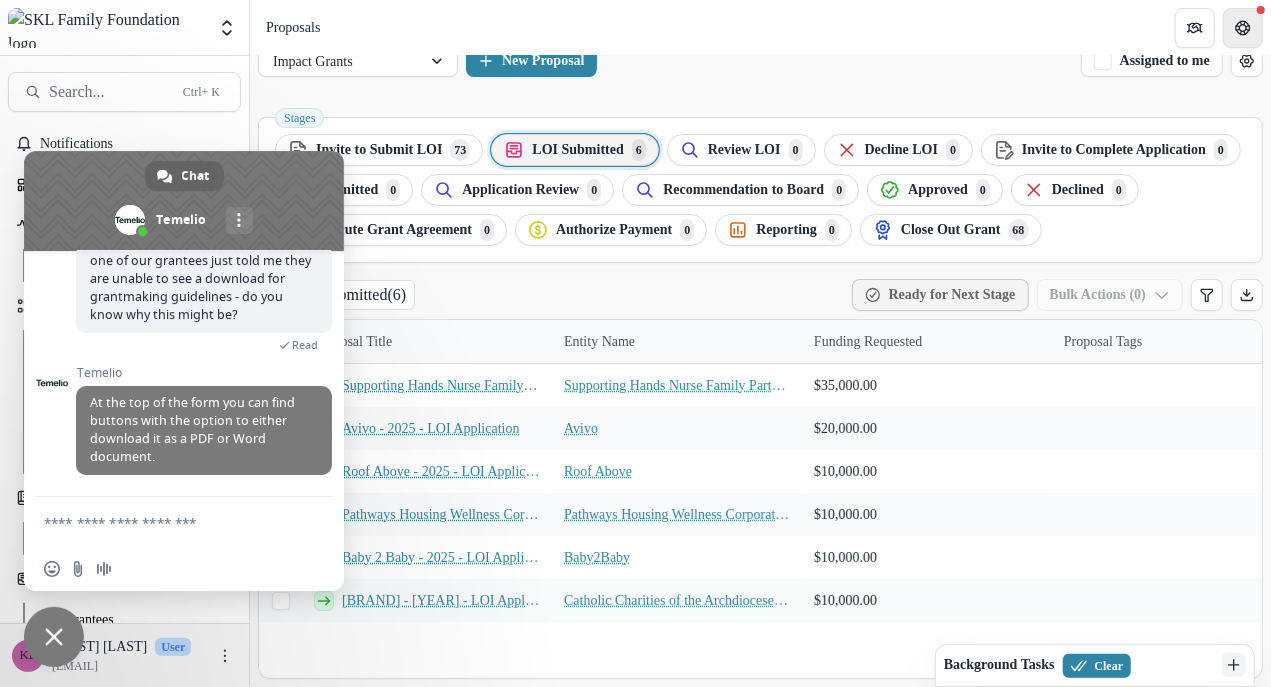 scroll, scrollTop: 3866, scrollLeft: 0, axis: vertical 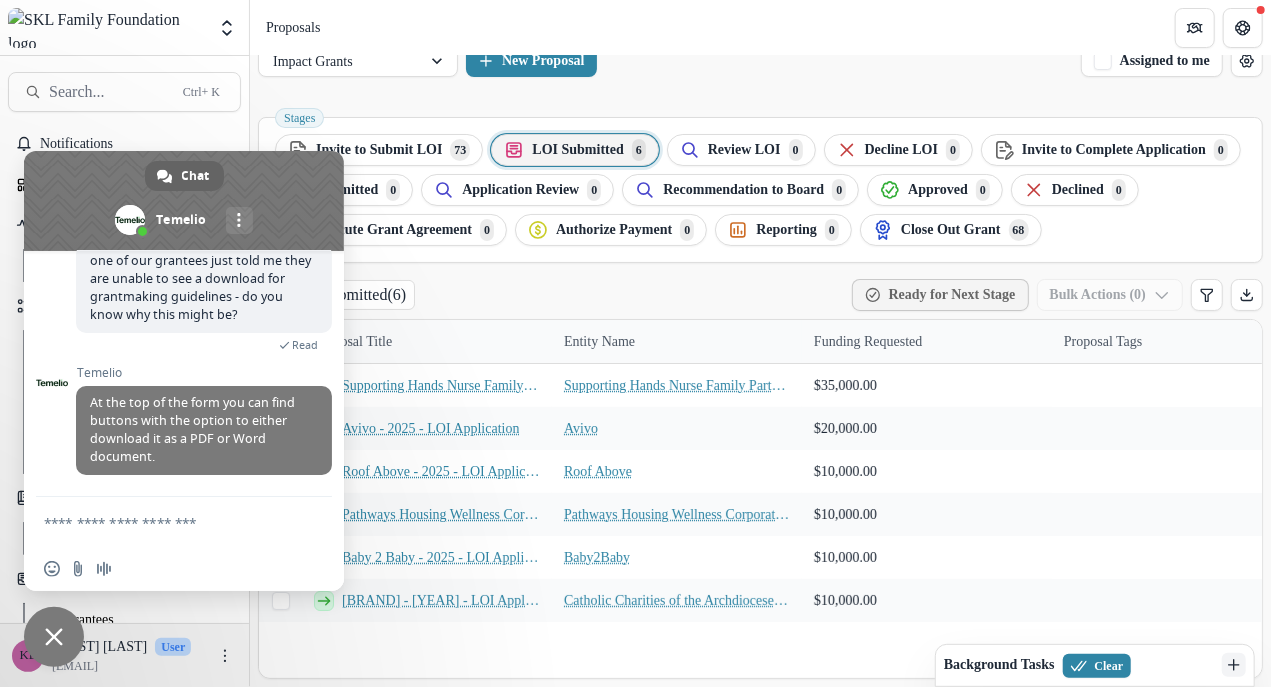 click at bounding box center [164, 522] 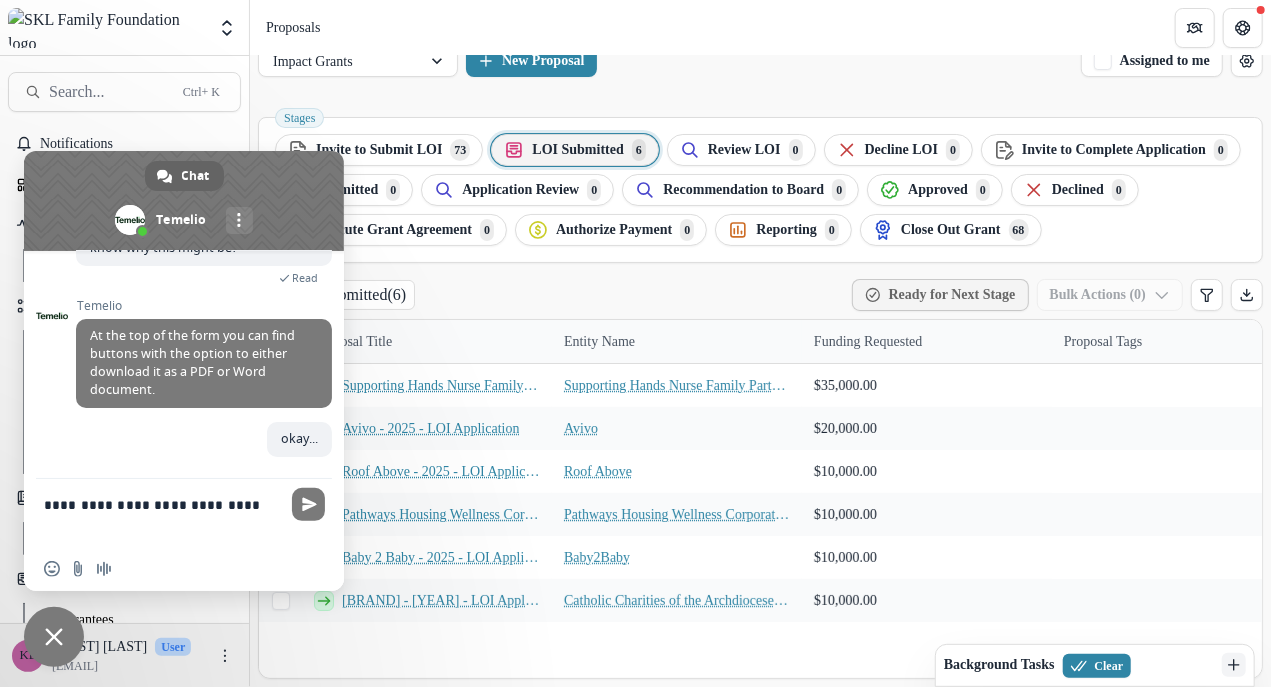 scroll, scrollTop: 3931, scrollLeft: 0, axis: vertical 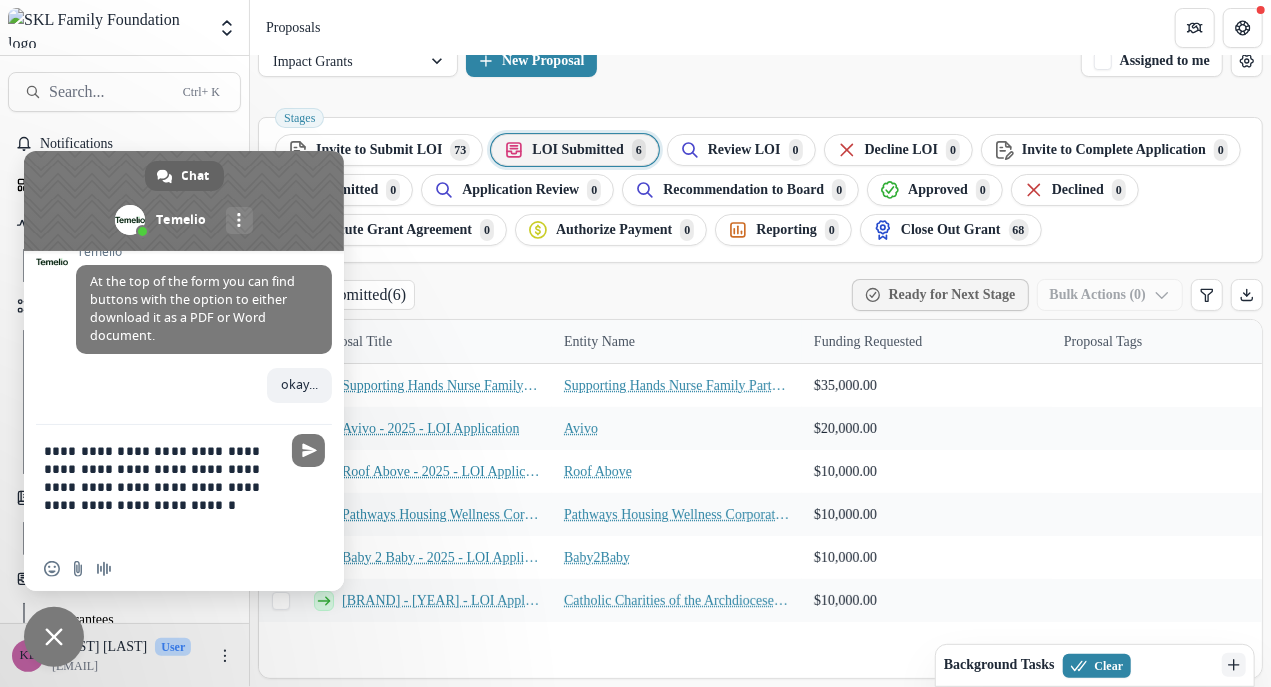 type on "**********" 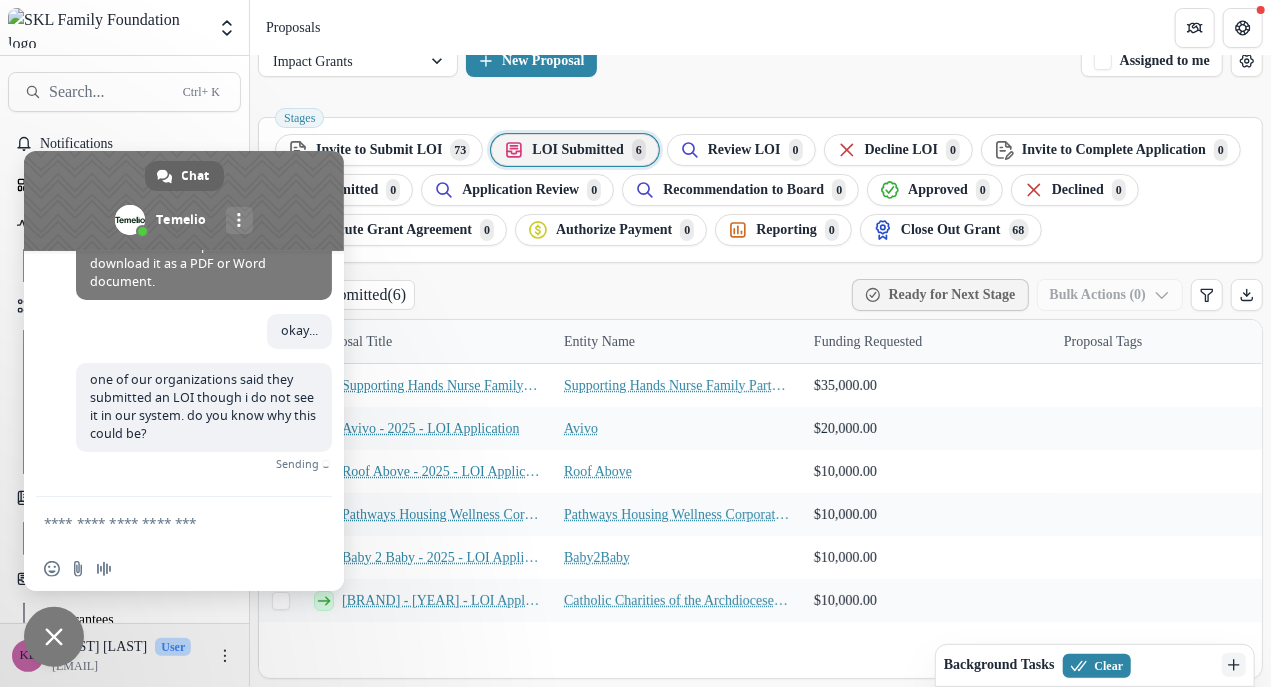 scroll, scrollTop: 4014, scrollLeft: 0, axis: vertical 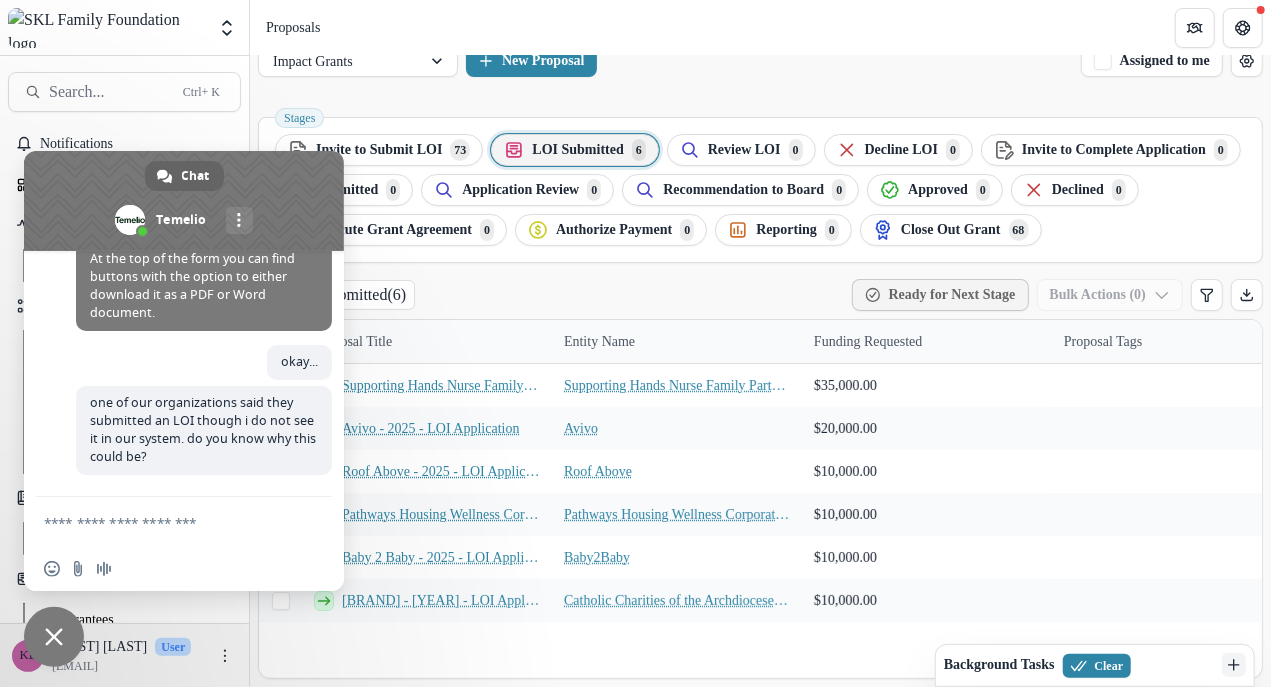 click at bounding box center (184, 201) 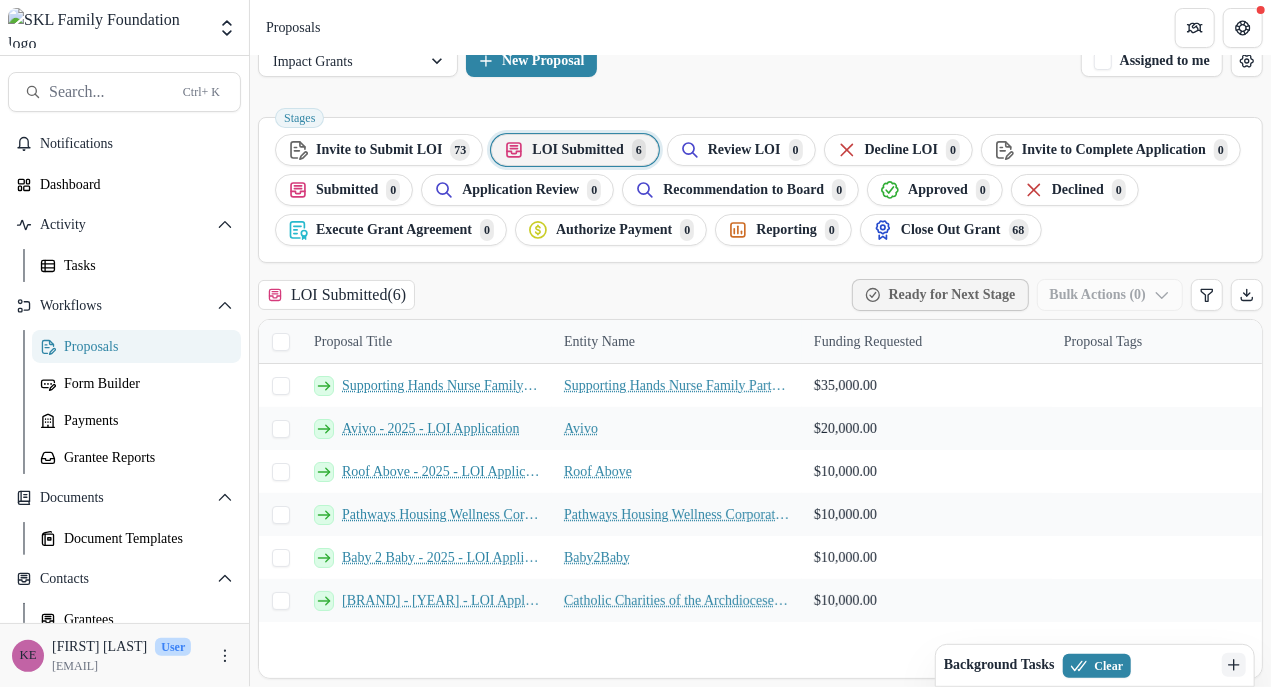 click on "Proposals" at bounding box center (144, 346) 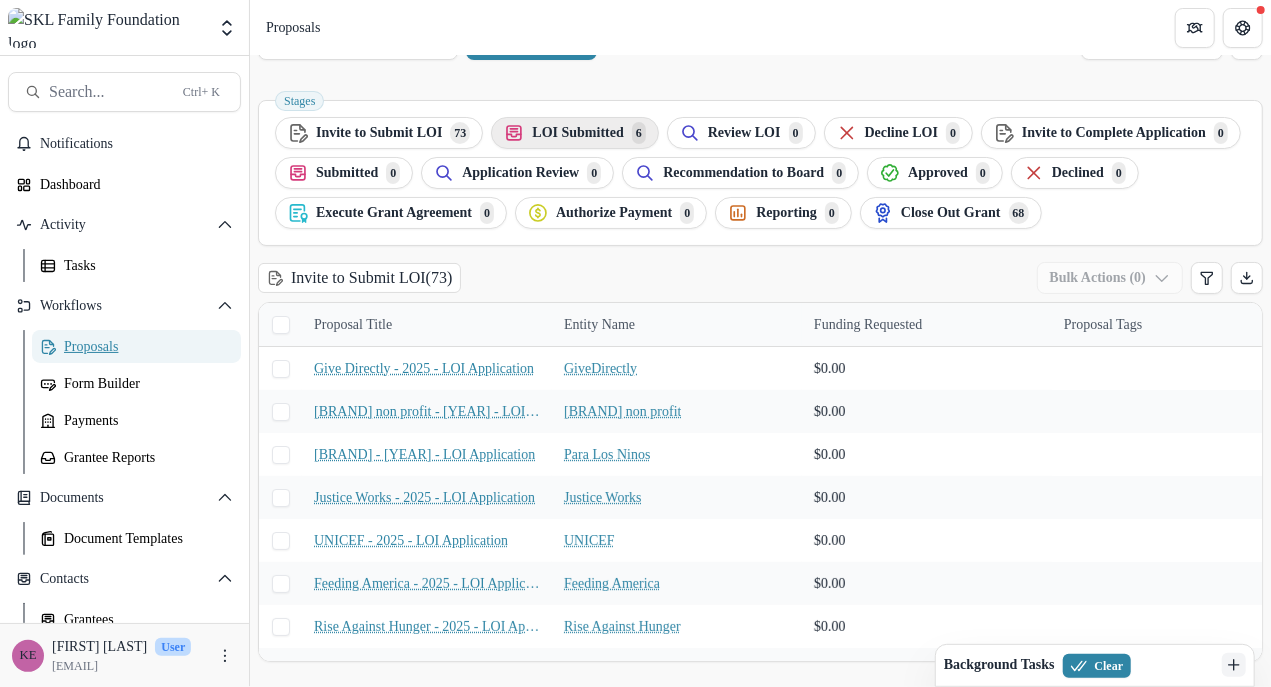 scroll, scrollTop: 0, scrollLeft: 0, axis: both 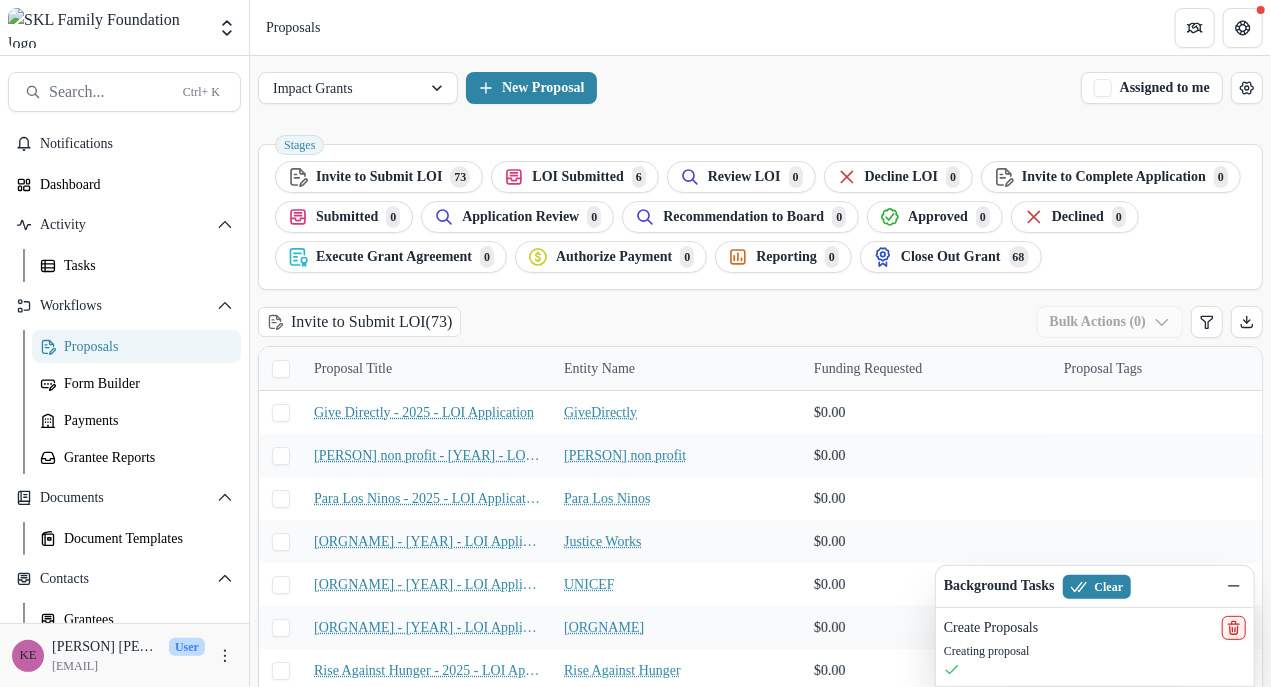 click on "Proposals" at bounding box center (760, 27) 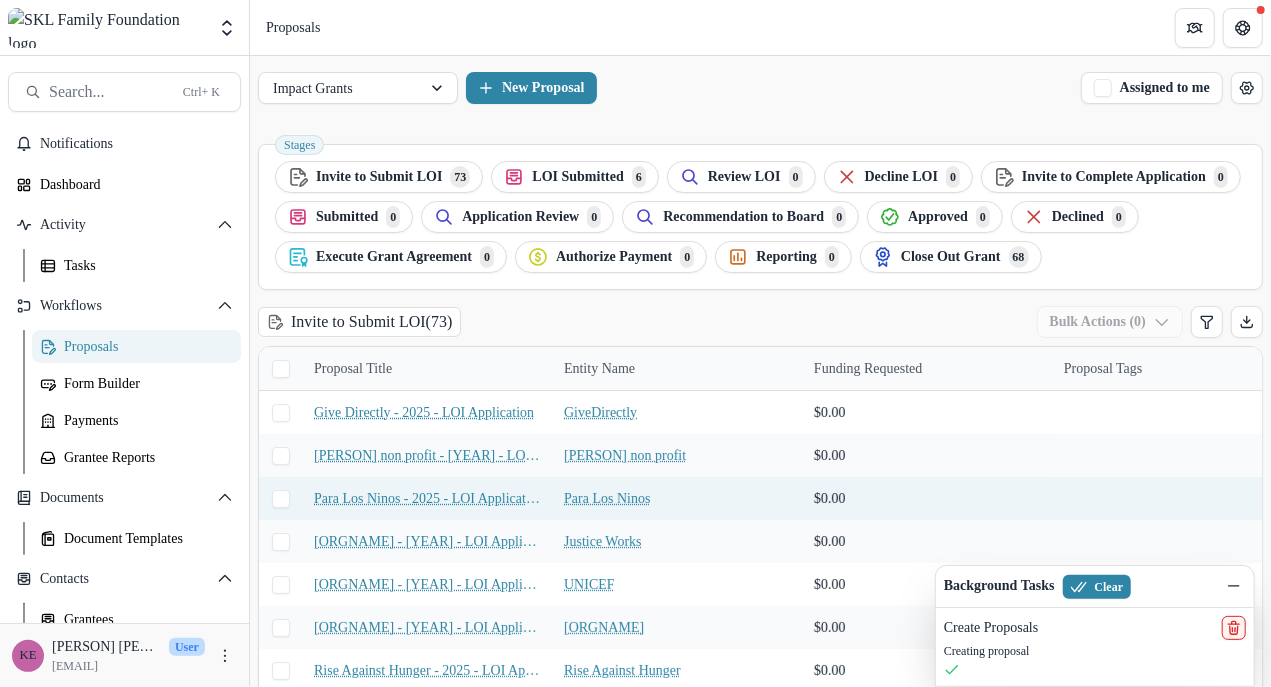 scroll, scrollTop: 12, scrollLeft: 0, axis: vertical 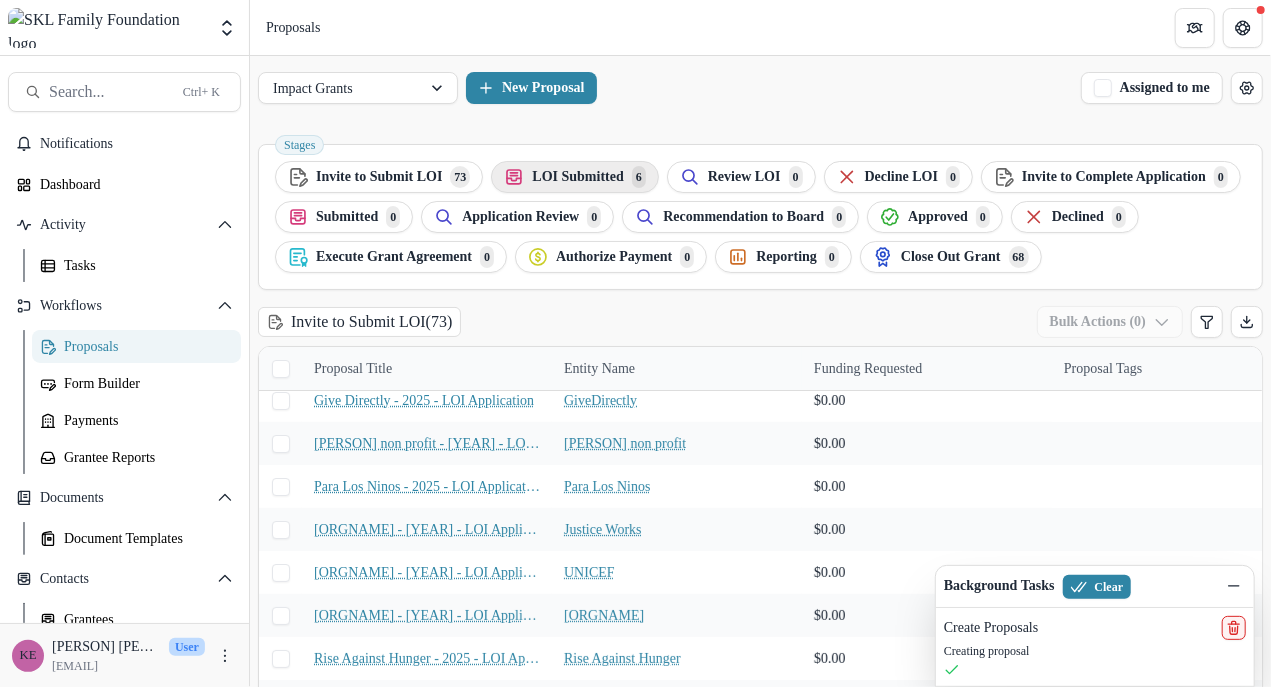 click on "LOI Submitted" at bounding box center (379, 177) 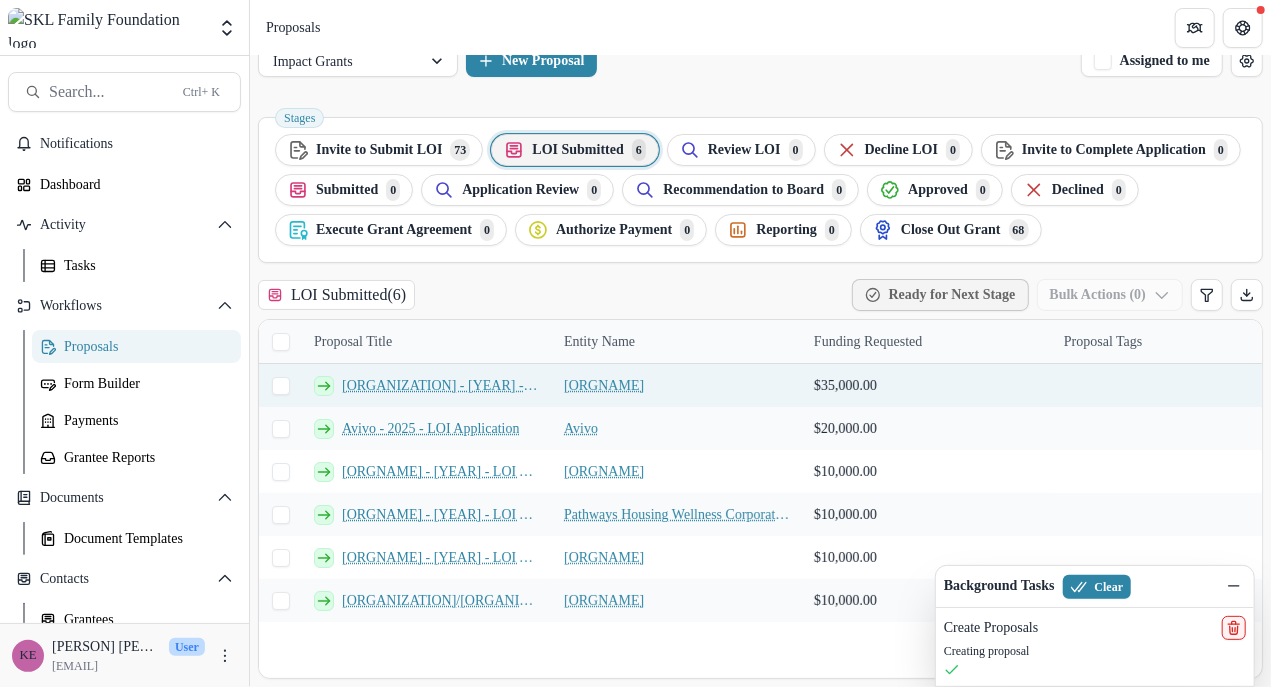 scroll, scrollTop: 56, scrollLeft: 0, axis: vertical 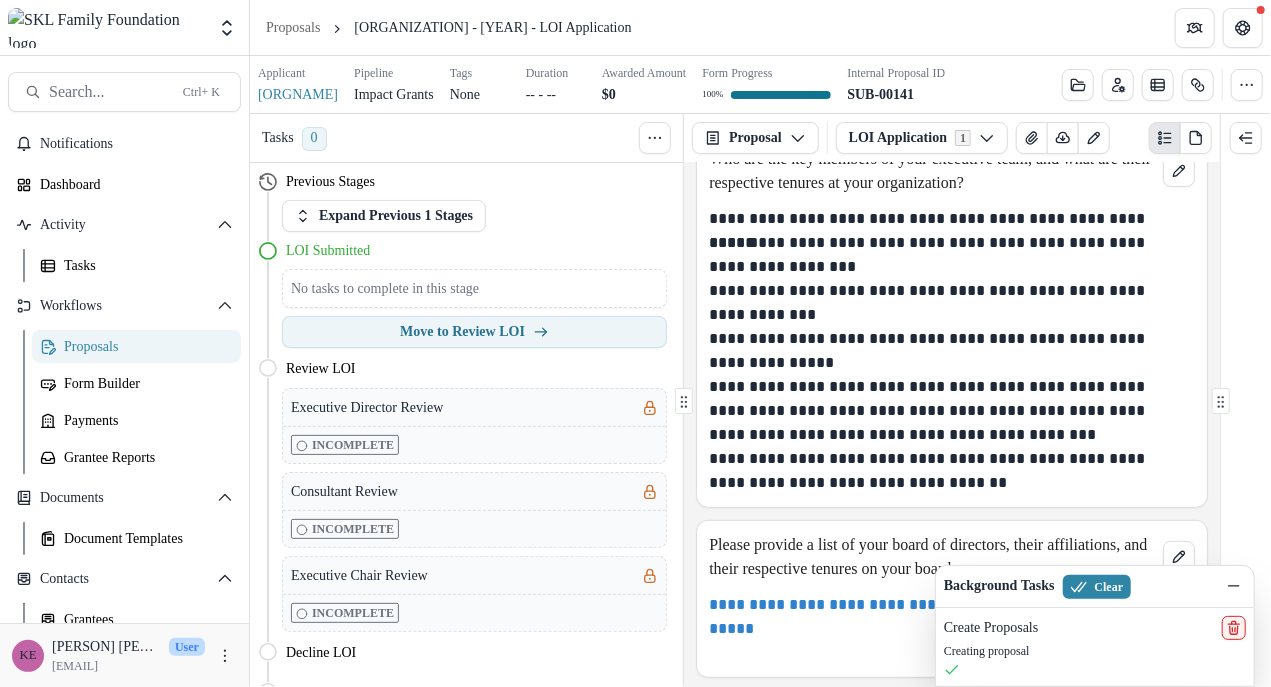 click on "Applicant" at bounding box center [298, 73] 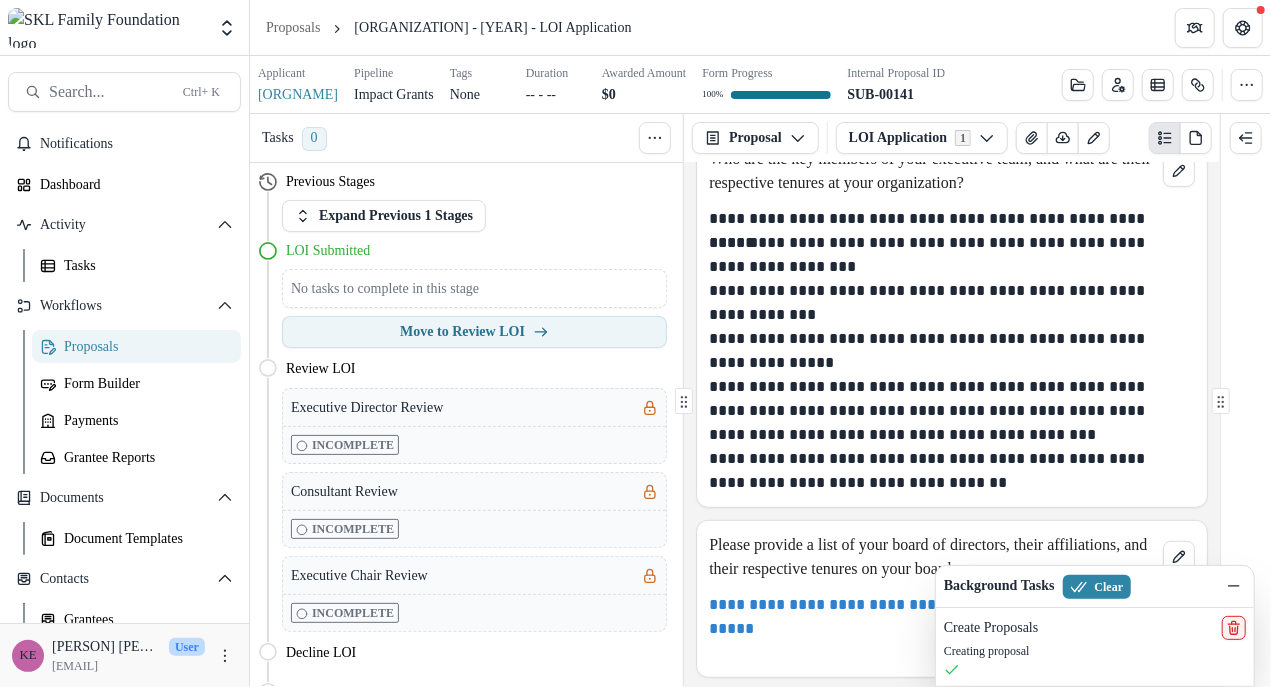 click on "Proposals" at bounding box center [144, 346] 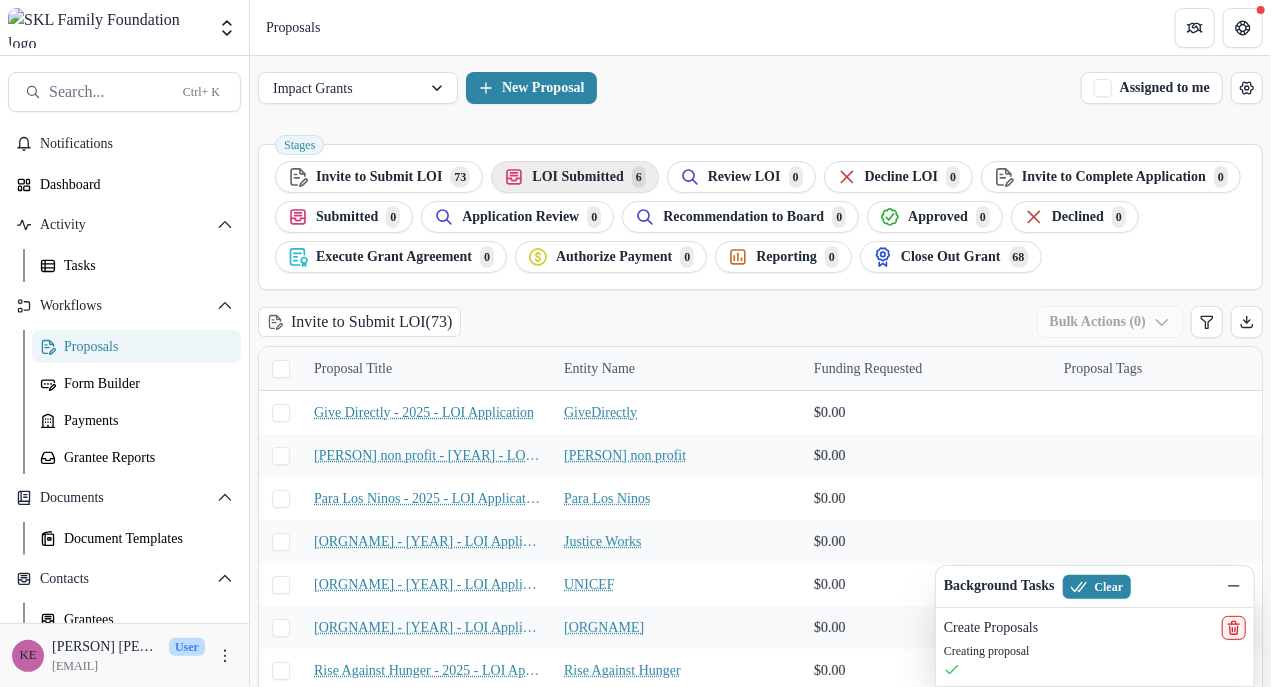 click on "LOI Submitted" at bounding box center [379, 177] 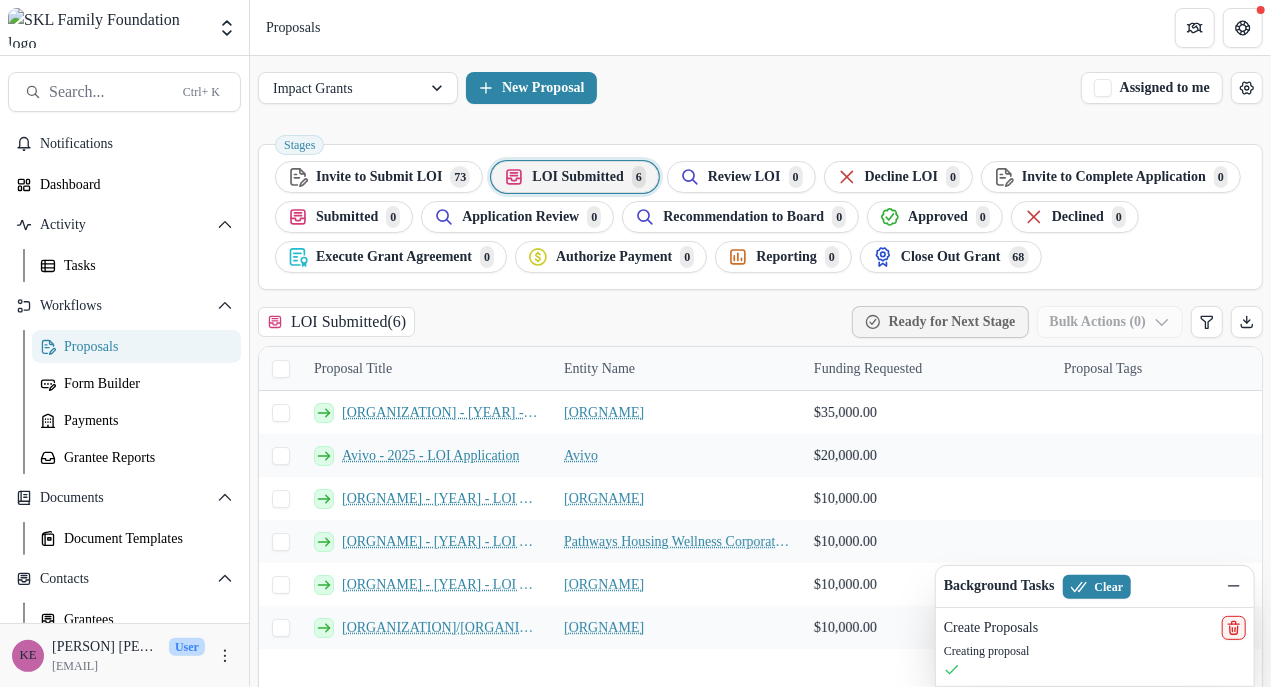 scroll, scrollTop: 65, scrollLeft: 0, axis: vertical 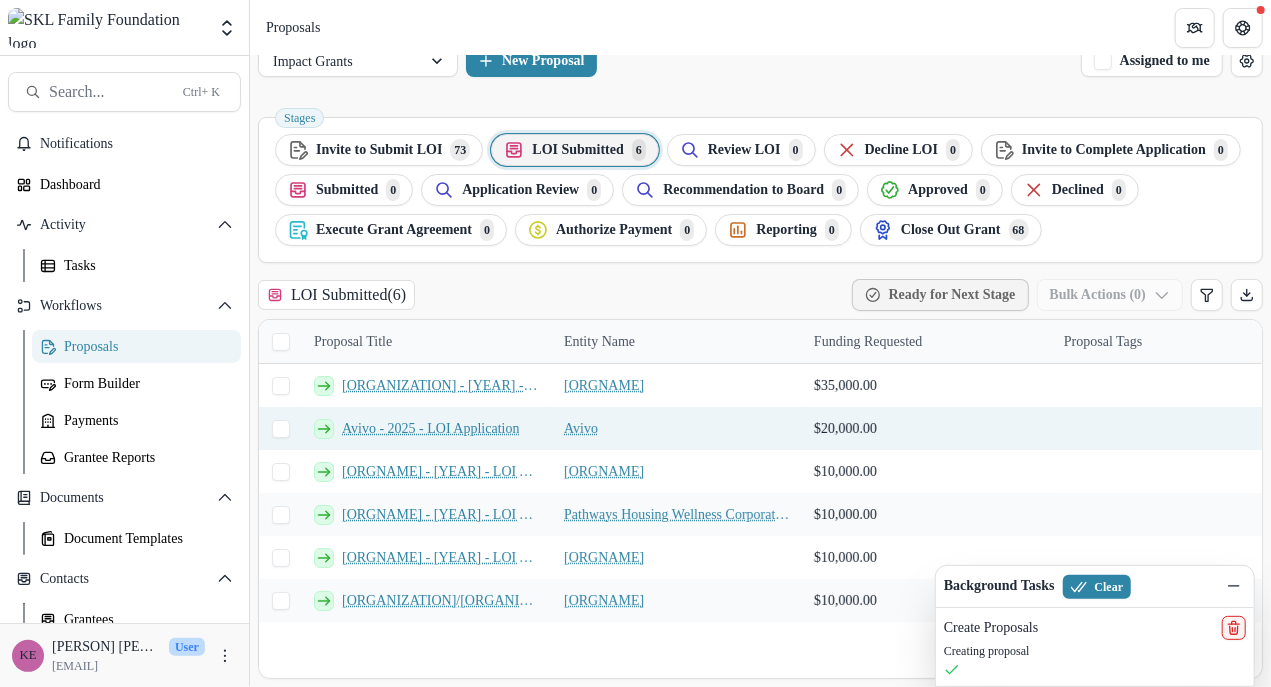 click on "Avivo - 2025 - LOI Application" at bounding box center [430, 428] 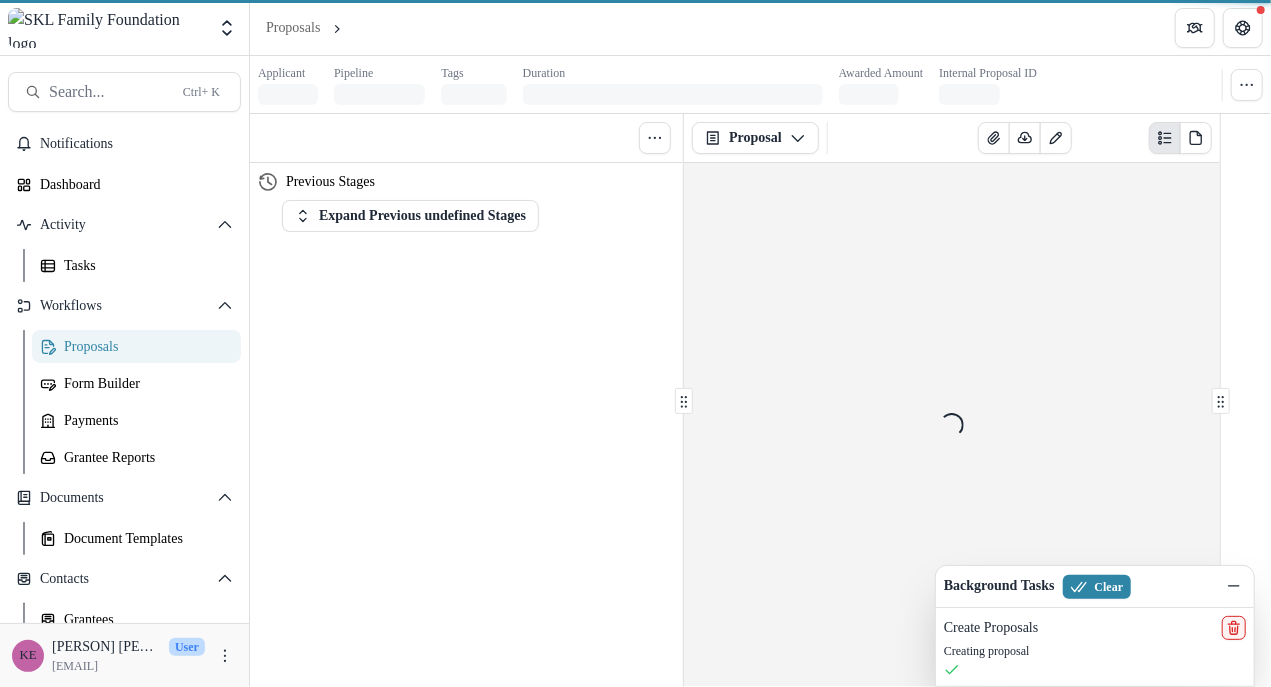 scroll, scrollTop: 0, scrollLeft: 0, axis: both 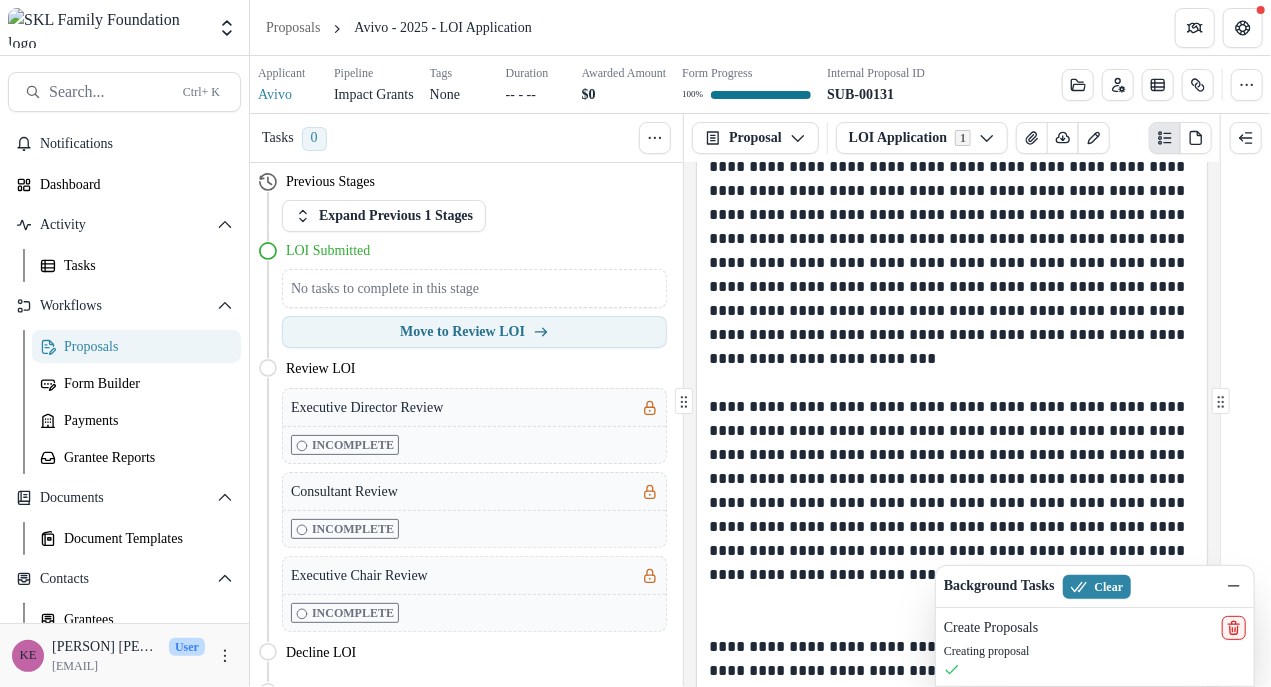 click on "Proposals" at bounding box center (144, 346) 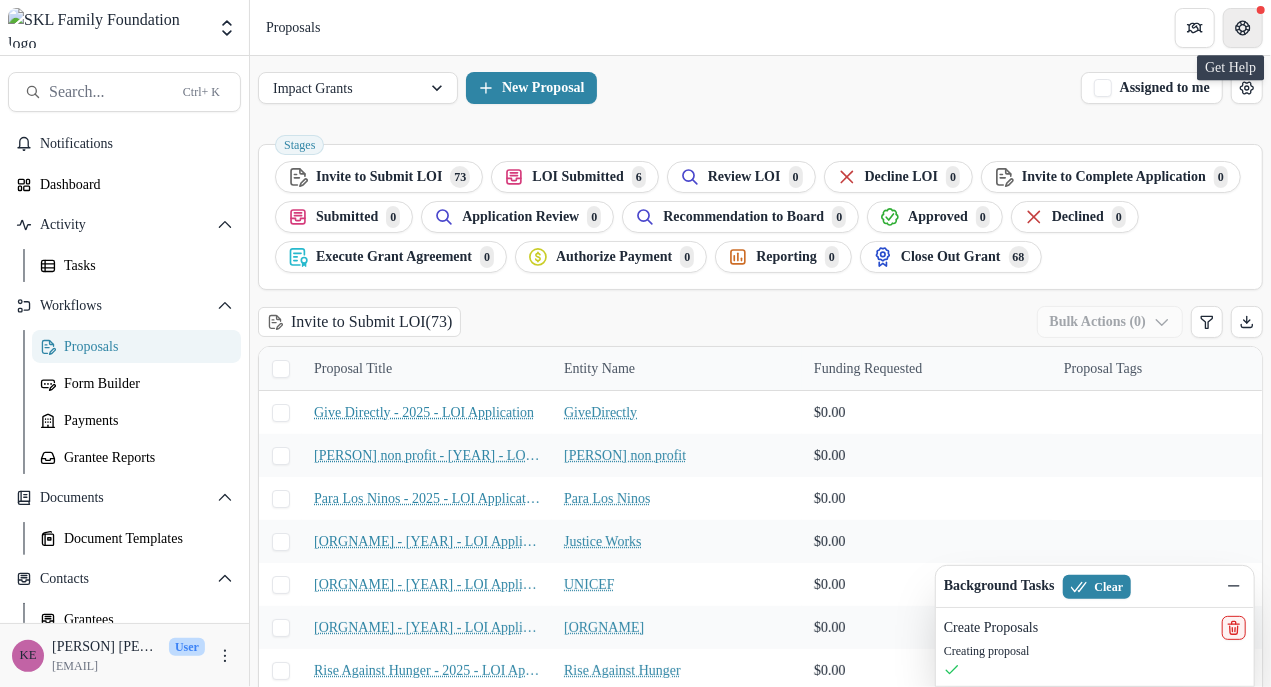 click at bounding box center [1243, 23] 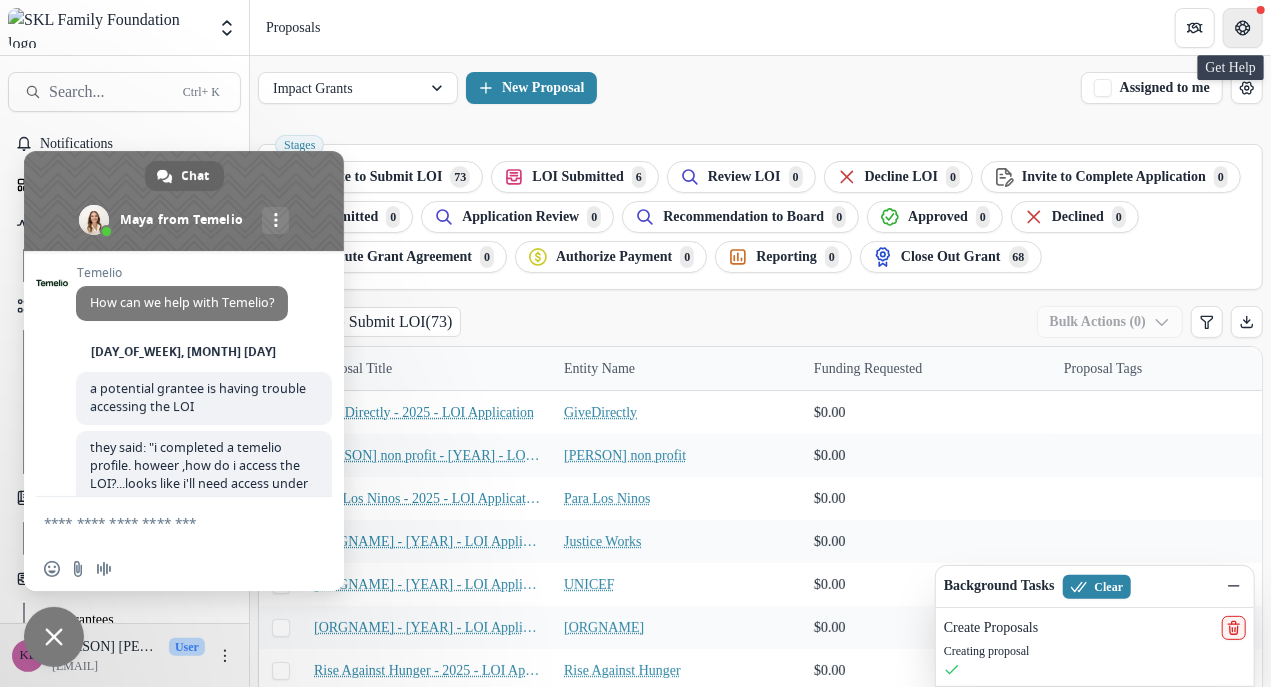 scroll, scrollTop: 4064, scrollLeft: 0, axis: vertical 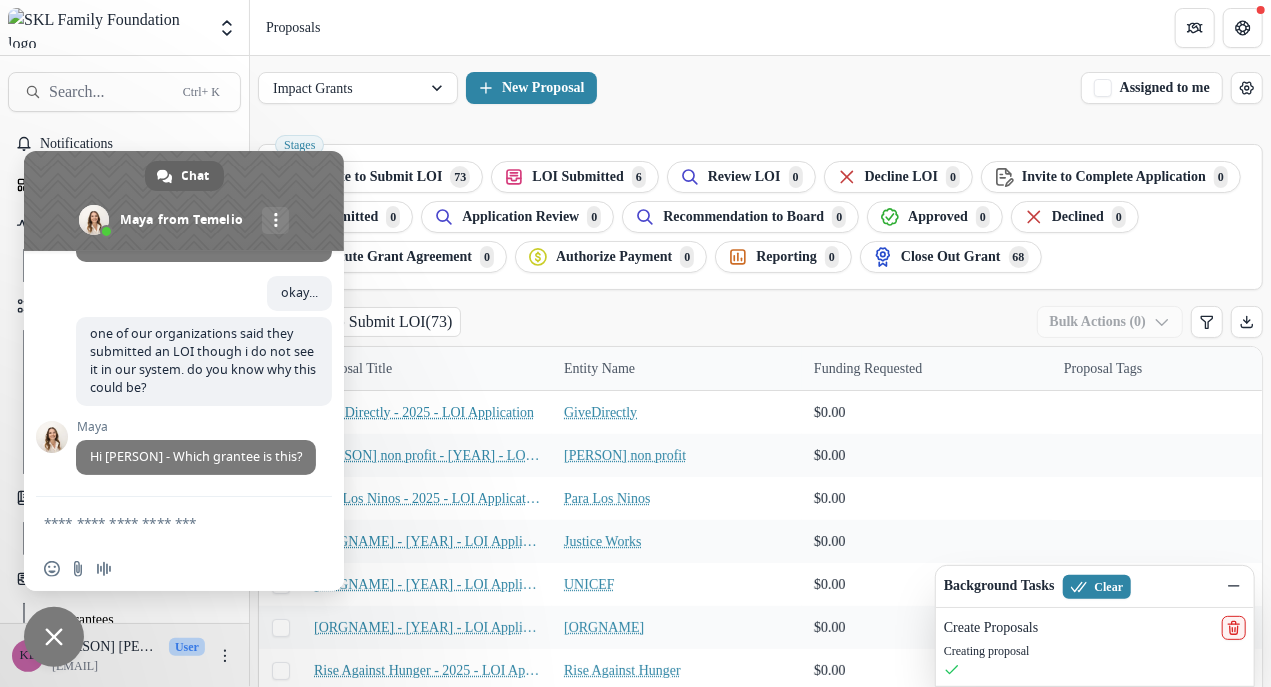 click at bounding box center [164, 522] 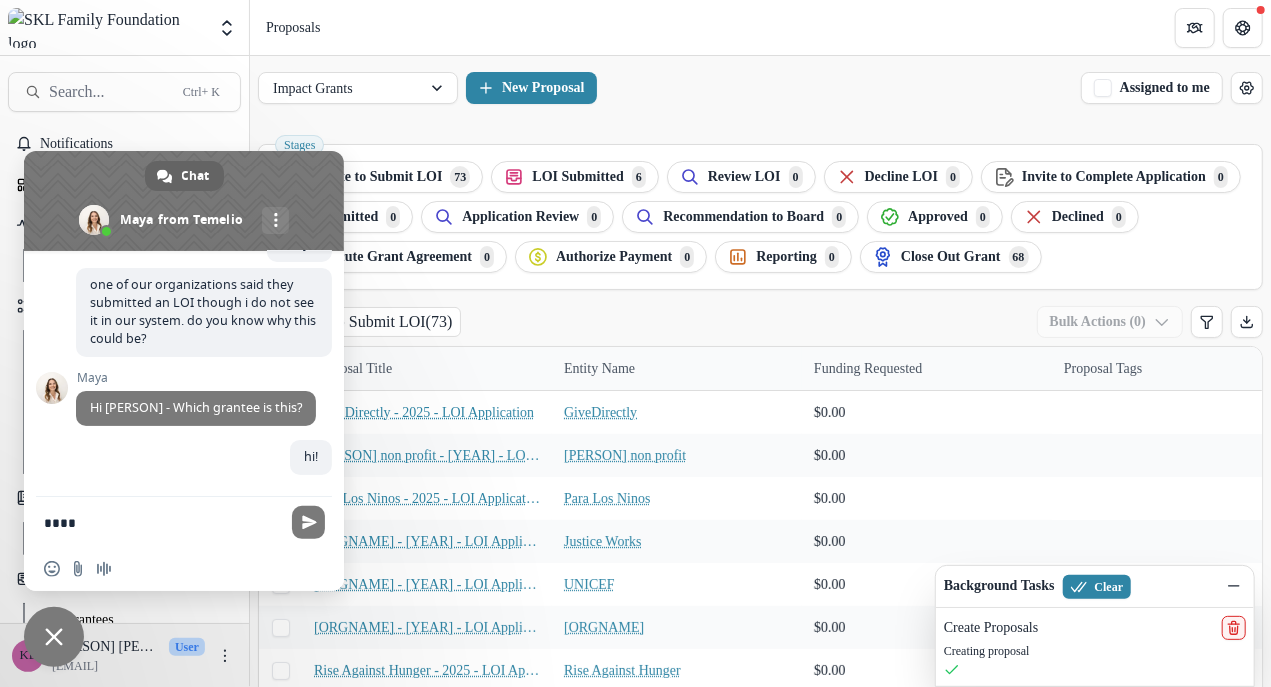scroll, scrollTop: 4133, scrollLeft: 0, axis: vertical 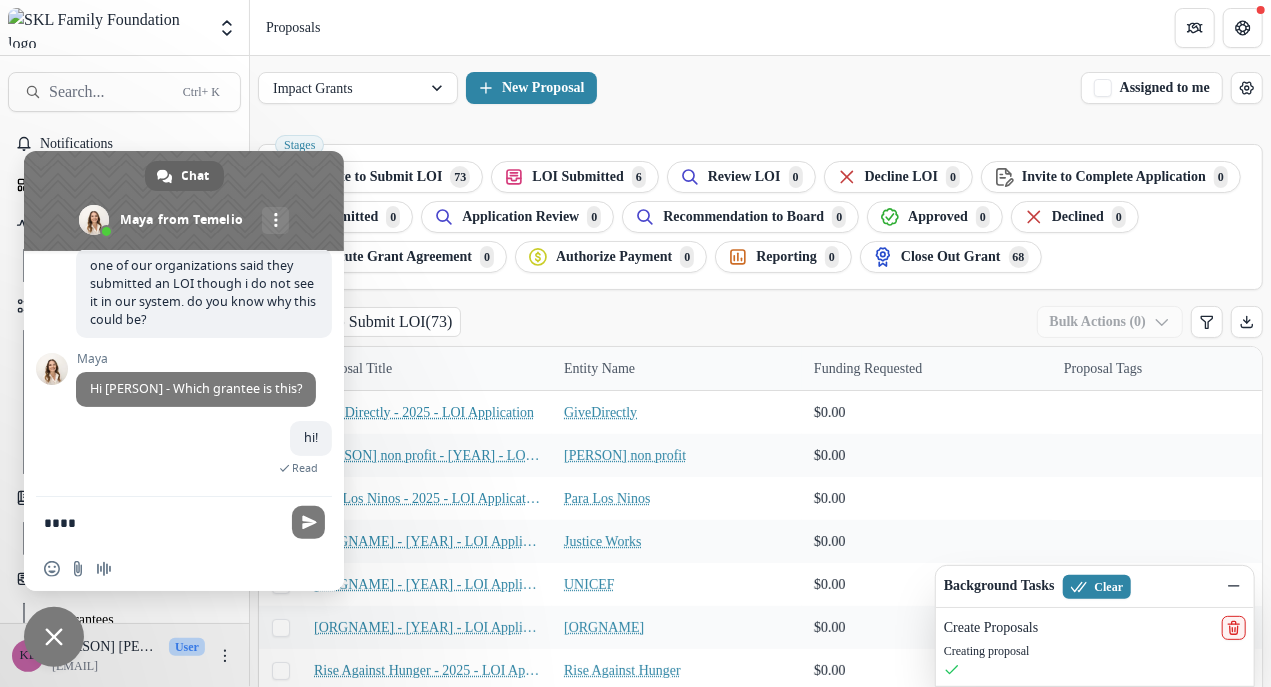 click on "Temelio How can we help with Temelio? Tuesday, 1 July a potential grantee is having trouble accessing the LOI 7/1/2025 they said: "i completed a temelio profile. howeer ,how do i access the LOI?...looks like i'll need access under my email account" 7/1/2025 Anna Hi Kristen! Which grantee are you having difficulties with? 7/1/2025 hi! Avivo village 7/1/2025 i just created a new profile with the guys email address 7/1/2025 Anna Got it! They can use the  app.trytemelio.com  link to login and access that LOI there. 7/1/2025 Lucy Hi Kristen, Gregg and the Avivo account should be resolved. 7/1/2025 Wednesday, 2 July hi sorry to keep bothering you - i got about ten emails last night saying that email delivery was unsuccessful with a grantee the link MN 7/2/2025 Madeleine 7/2/2025 oh all good! no worries at all. ultimately the potential grantee did get the email though correct? 7/2/2025 Madeleine 7/2/2025 okay. i will reach out to them 7/2/2025 7/2/2025 Madeleine are you updating the name of a grantee contact? Grace" at bounding box center (184, 374) 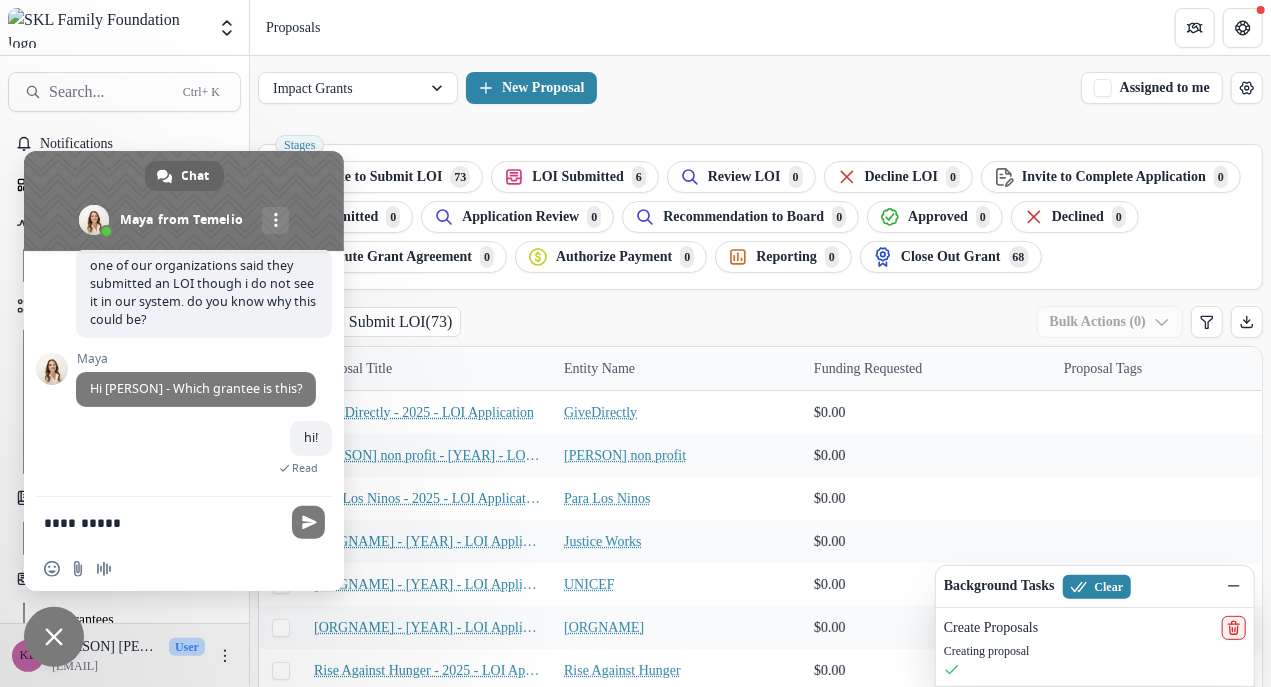 type on "**********" 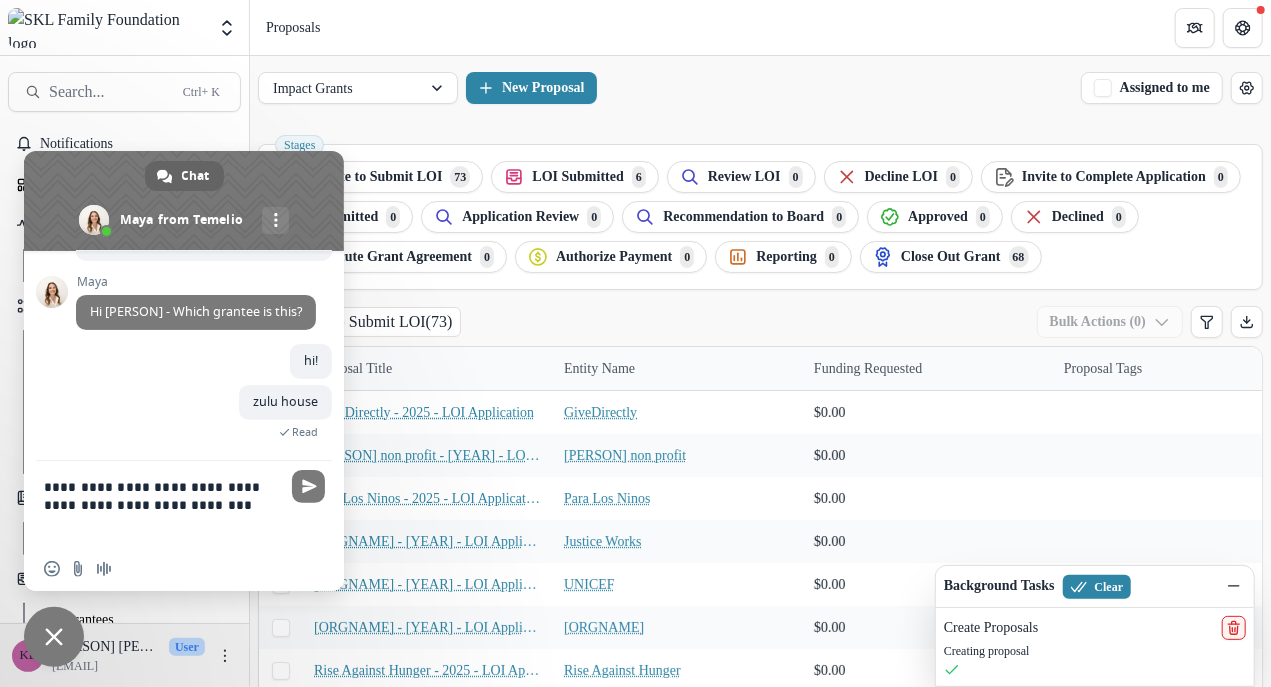 scroll, scrollTop: 4206, scrollLeft: 0, axis: vertical 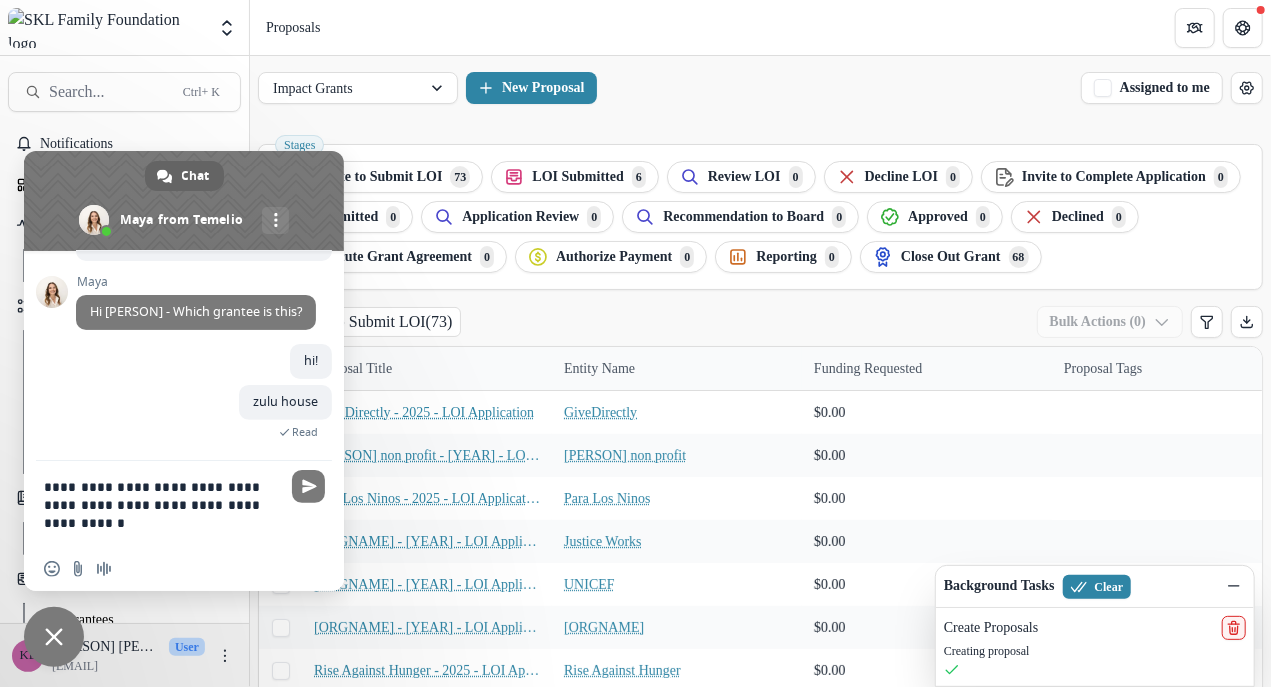 type on "**********" 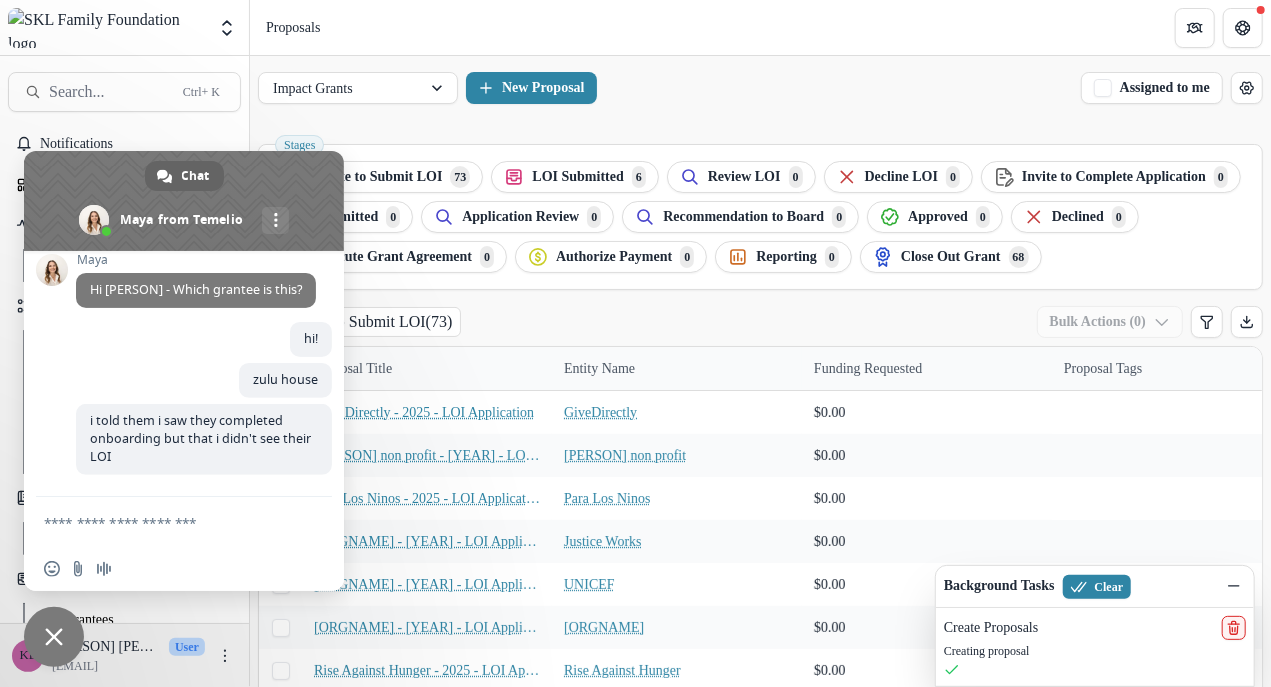 scroll, scrollTop: 4234, scrollLeft: 0, axis: vertical 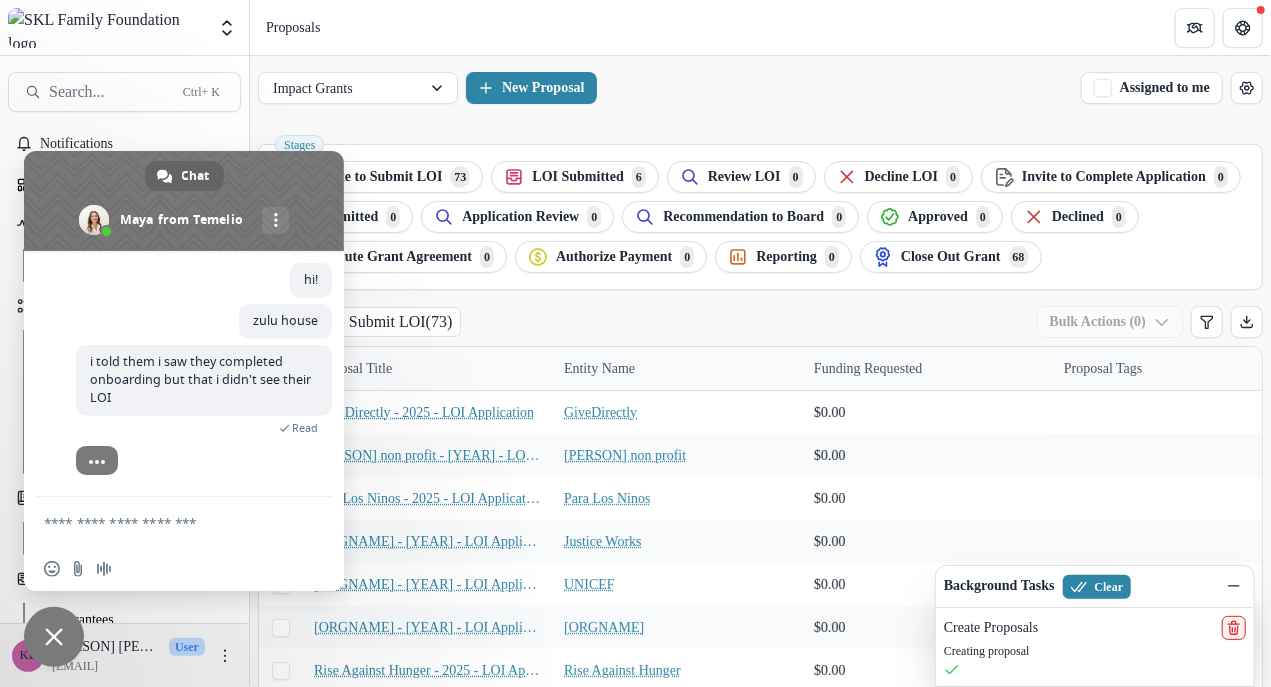 click at bounding box center [184, 201] 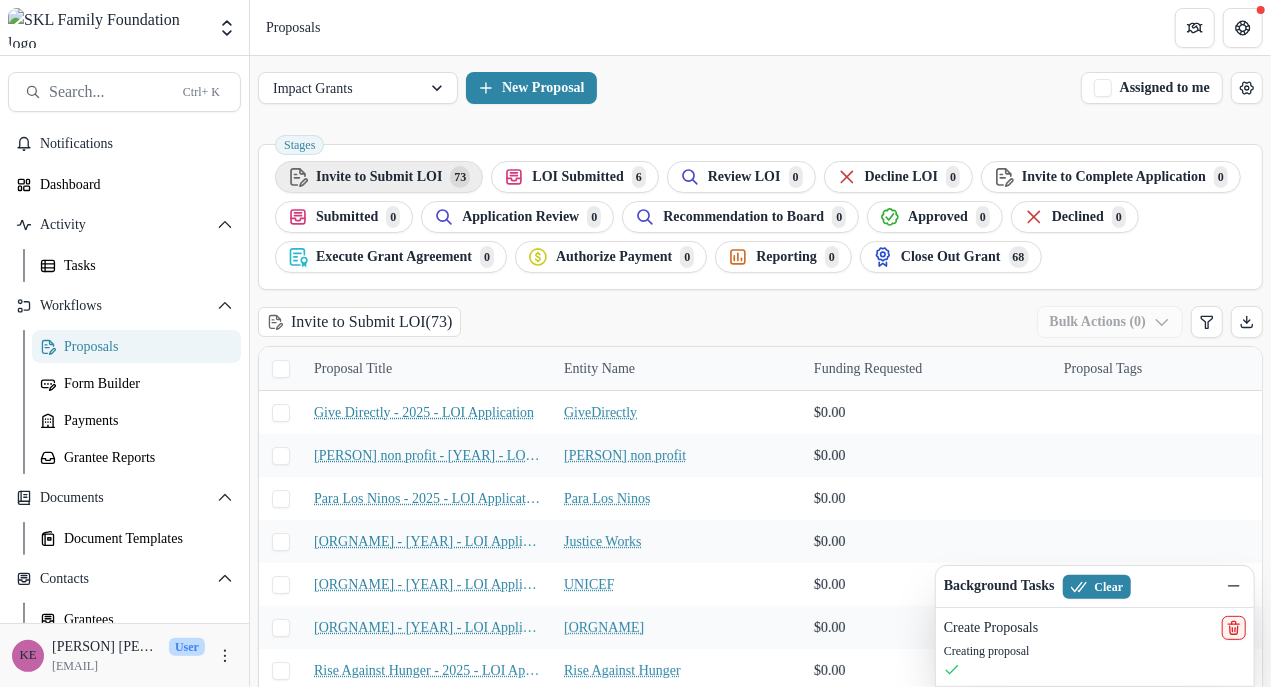 click on "Invite to Submit LOI" at bounding box center (379, 177) 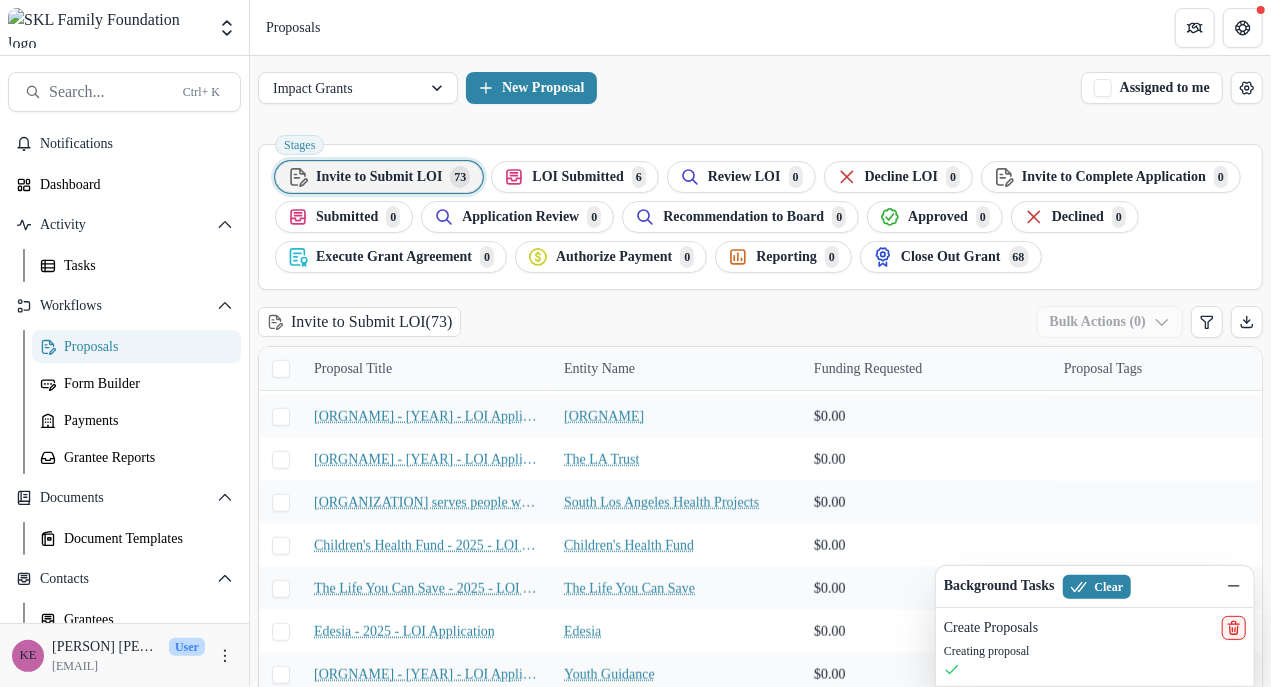 scroll, scrollTop: 899, scrollLeft: 0, axis: vertical 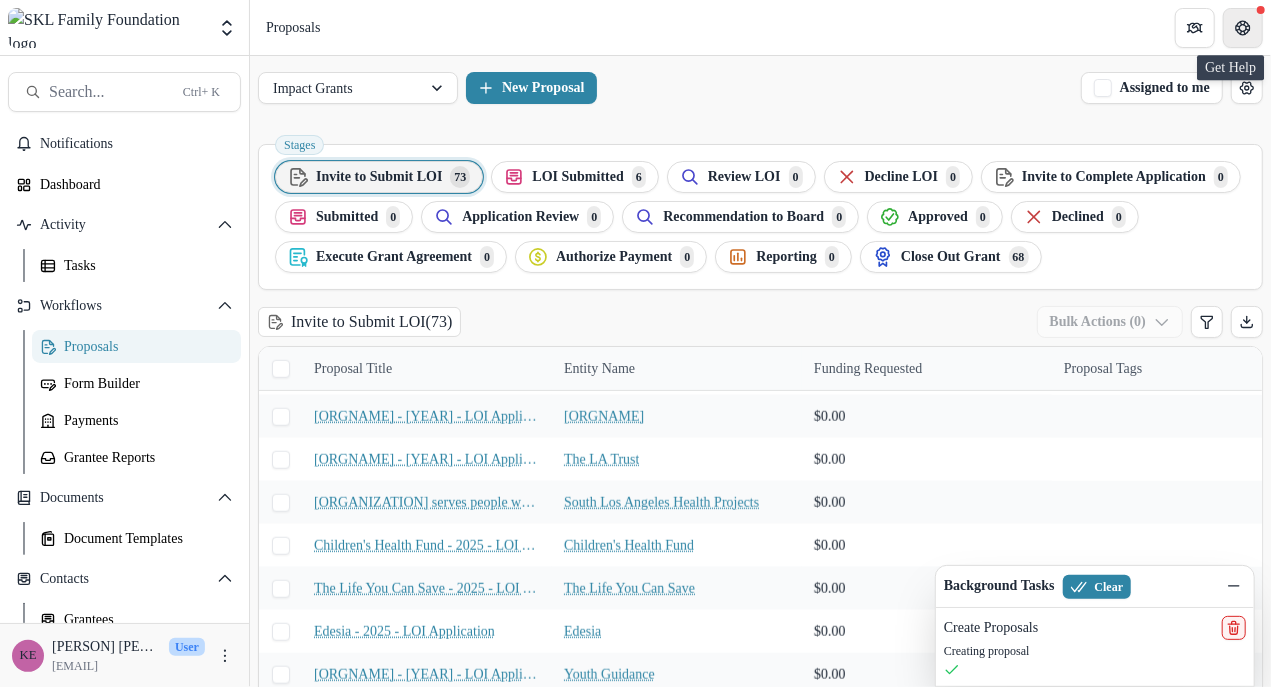 click at bounding box center [1243, 28] 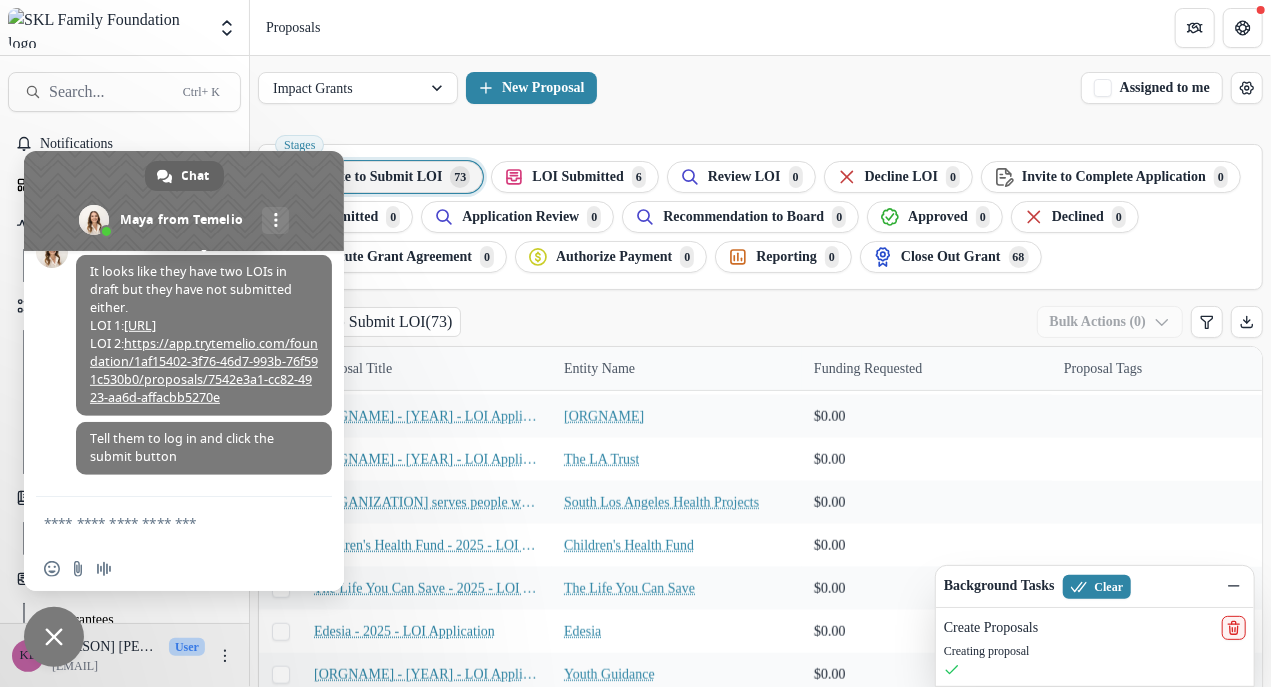 scroll, scrollTop: 4570, scrollLeft: 0, axis: vertical 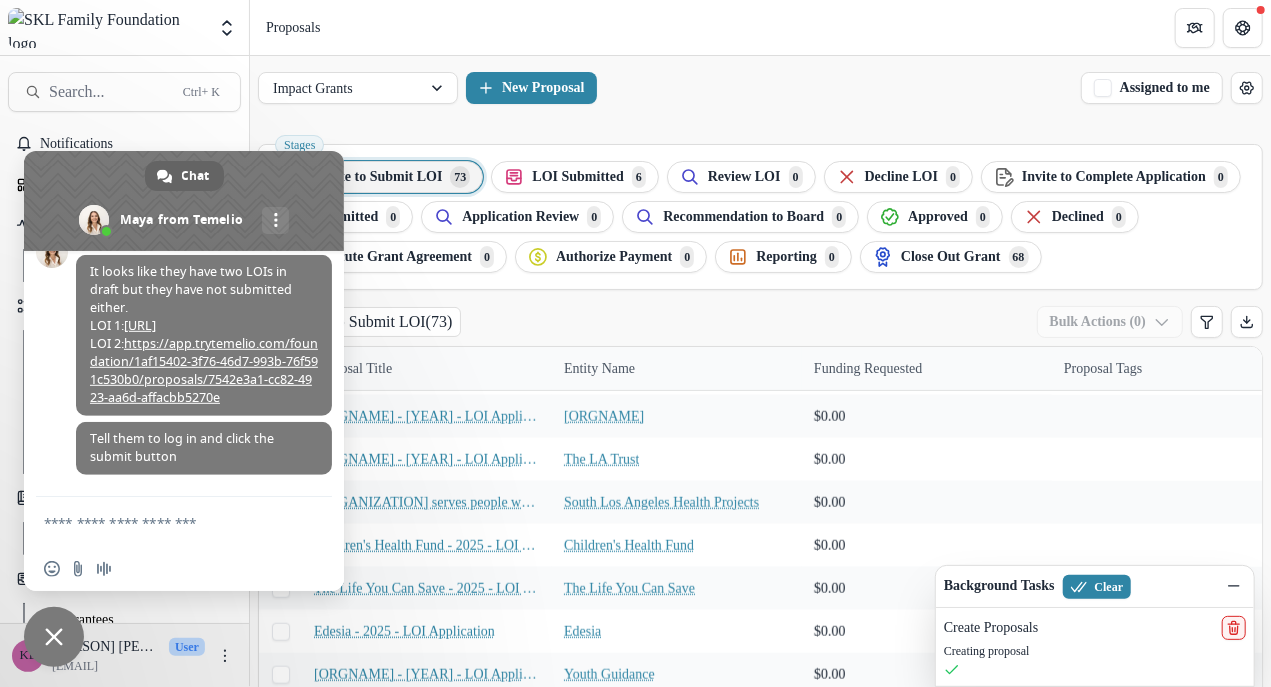 click at bounding box center [164, 522] 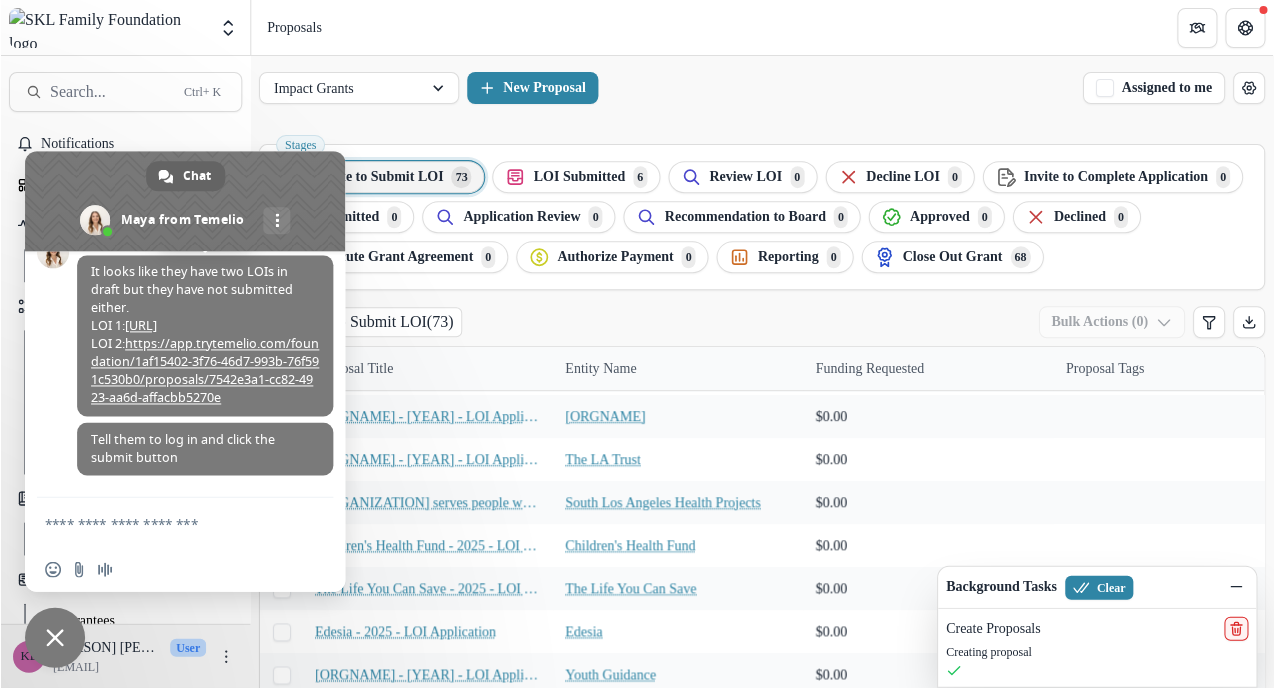 scroll, scrollTop: 4515, scrollLeft: 0, axis: vertical 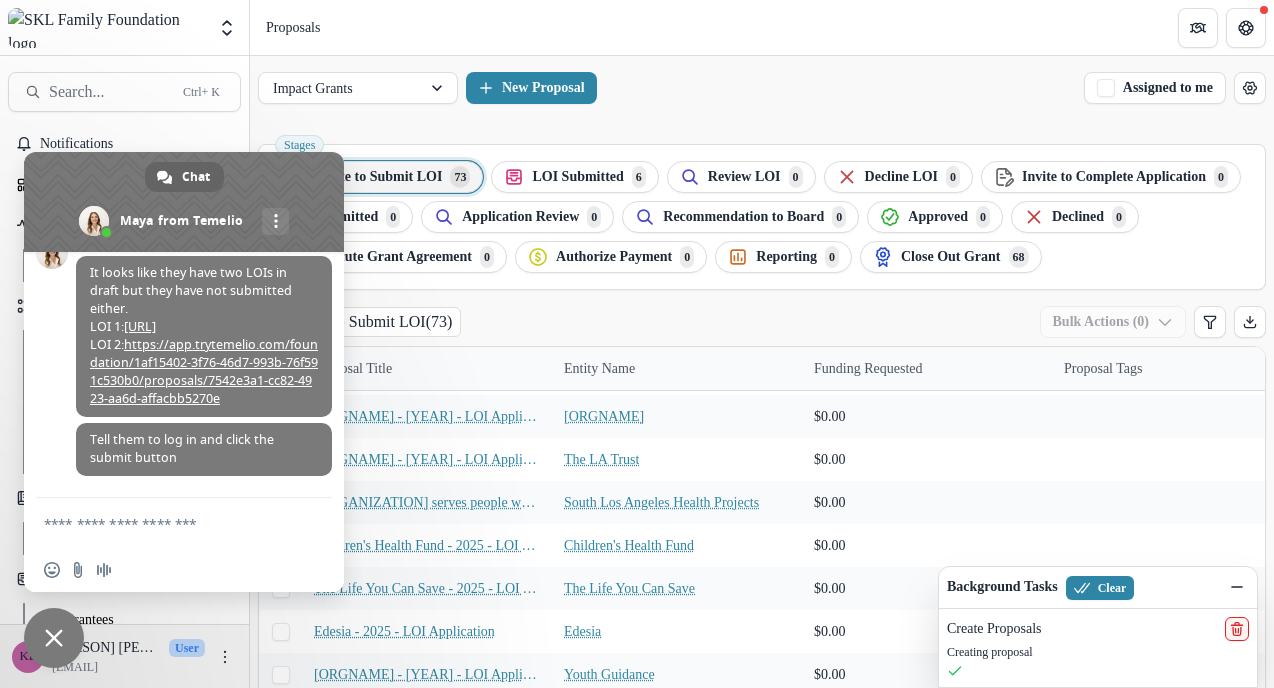 click at bounding box center [164, 523] 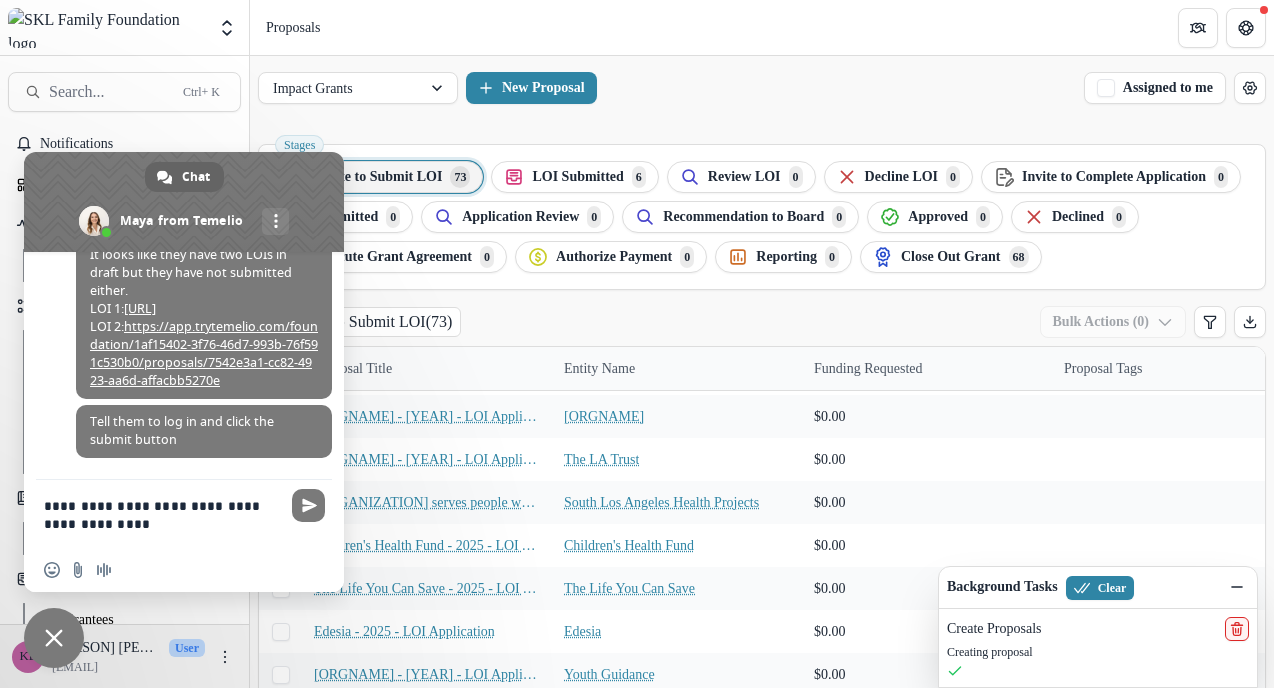 type on "**********" 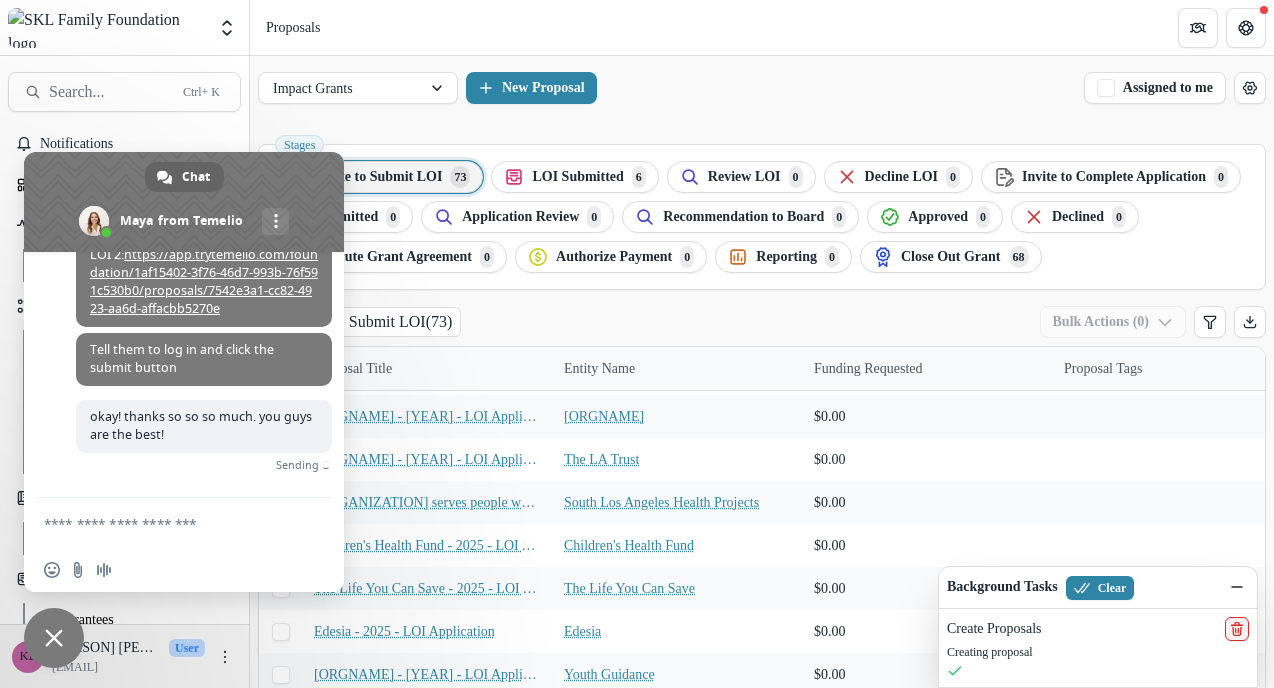 scroll, scrollTop: 4638, scrollLeft: 0, axis: vertical 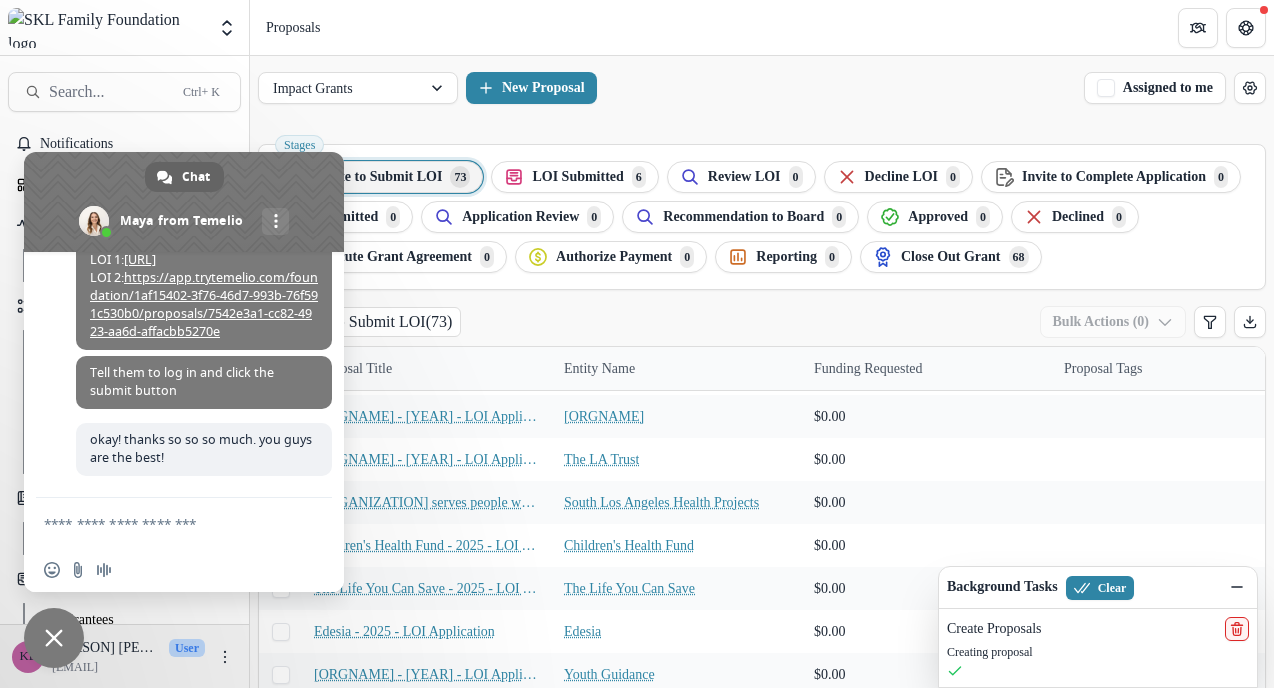 click at bounding box center [184, 202] 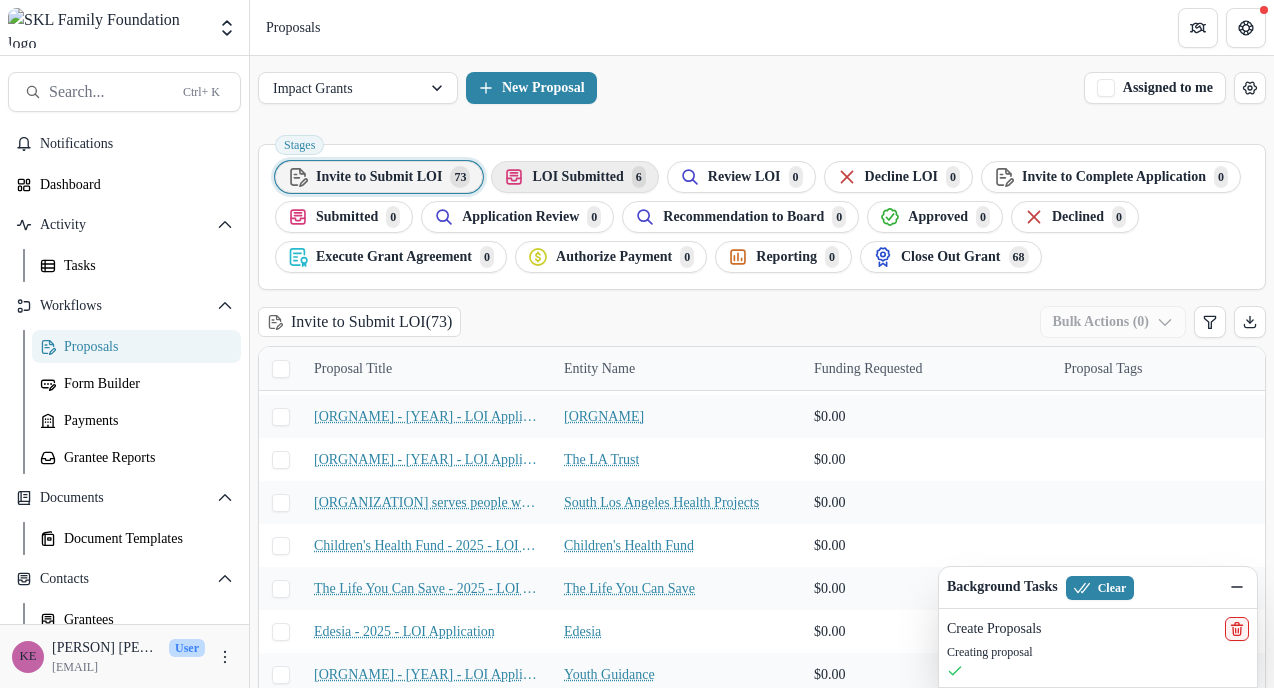 click on "LOI Submitted" at bounding box center (379, 177) 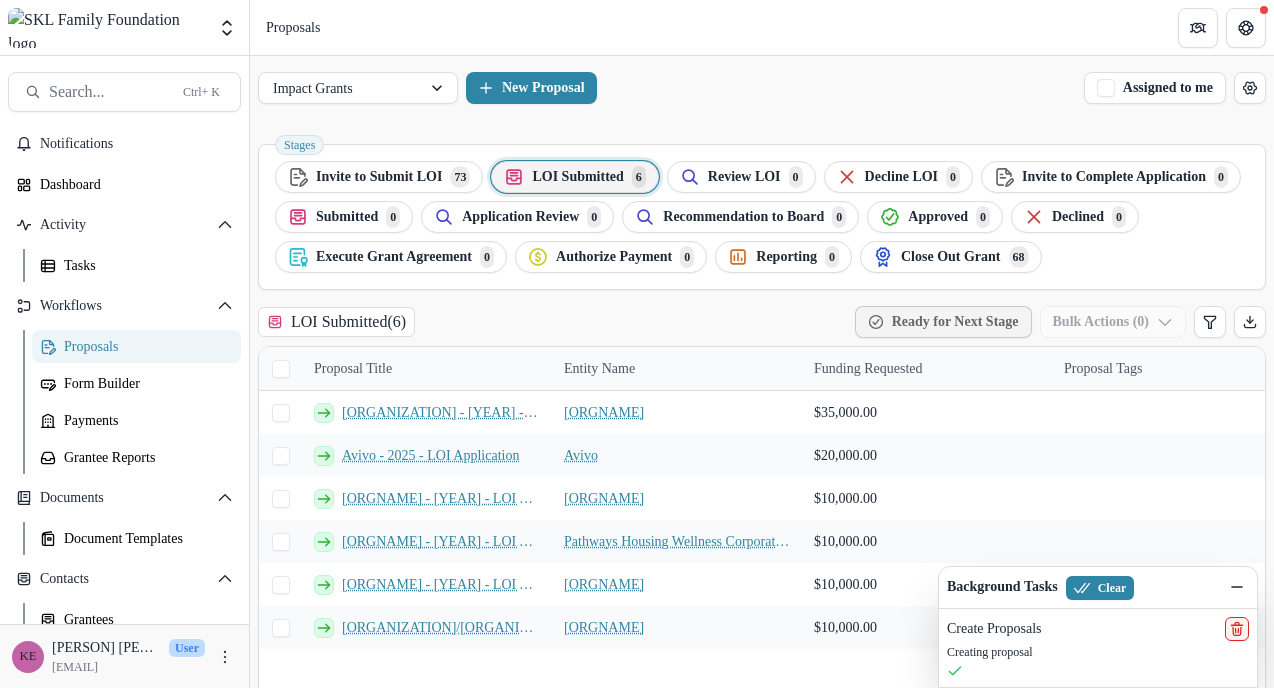 scroll, scrollTop: 64, scrollLeft: 0, axis: vertical 